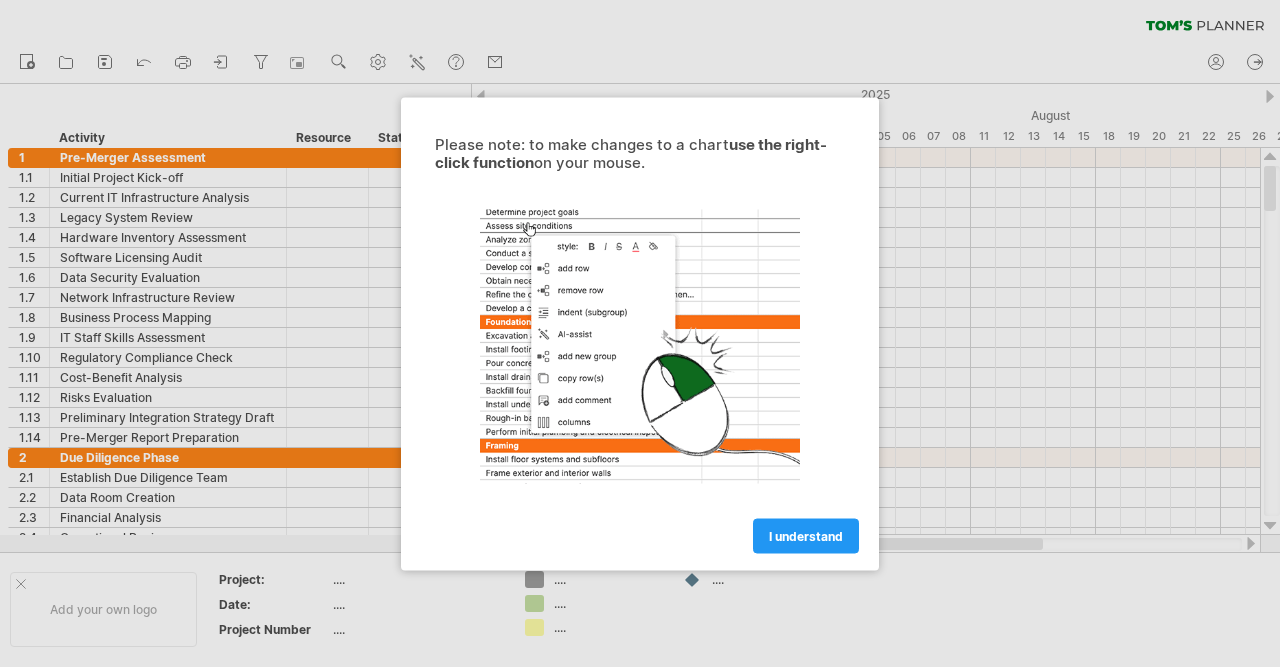 scroll, scrollTop: 0, scrollLeft: 0, axis: both 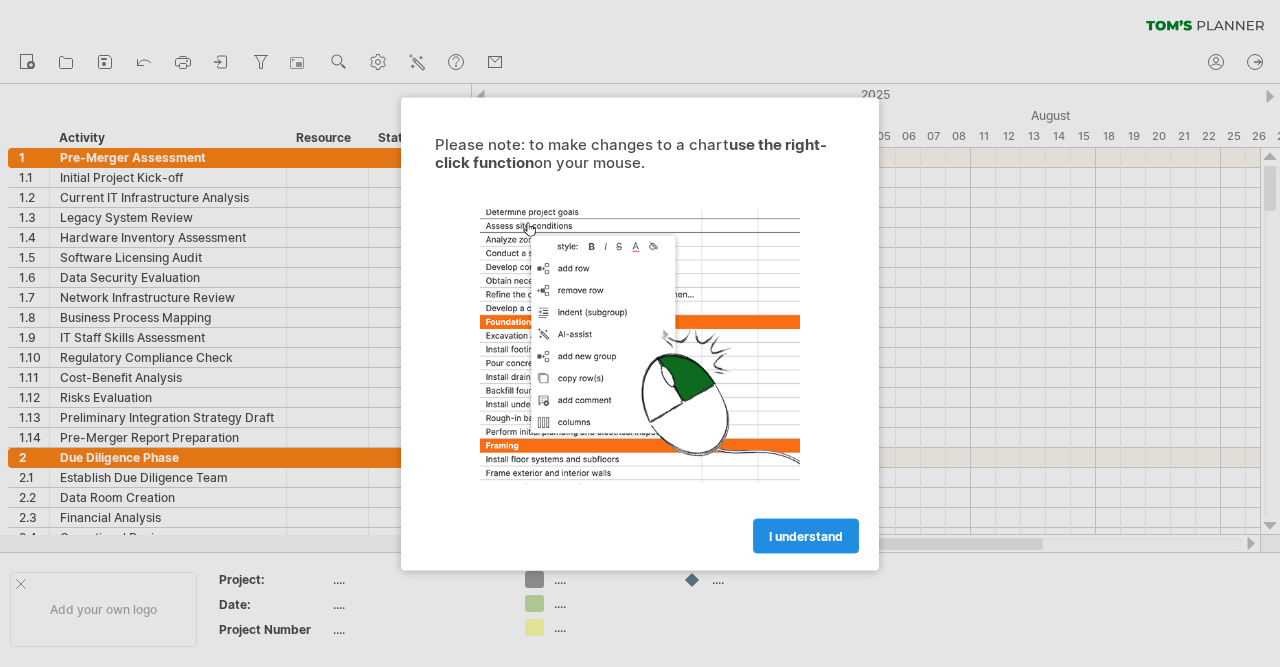 click on "I understand" at bounding box center (806, 535) 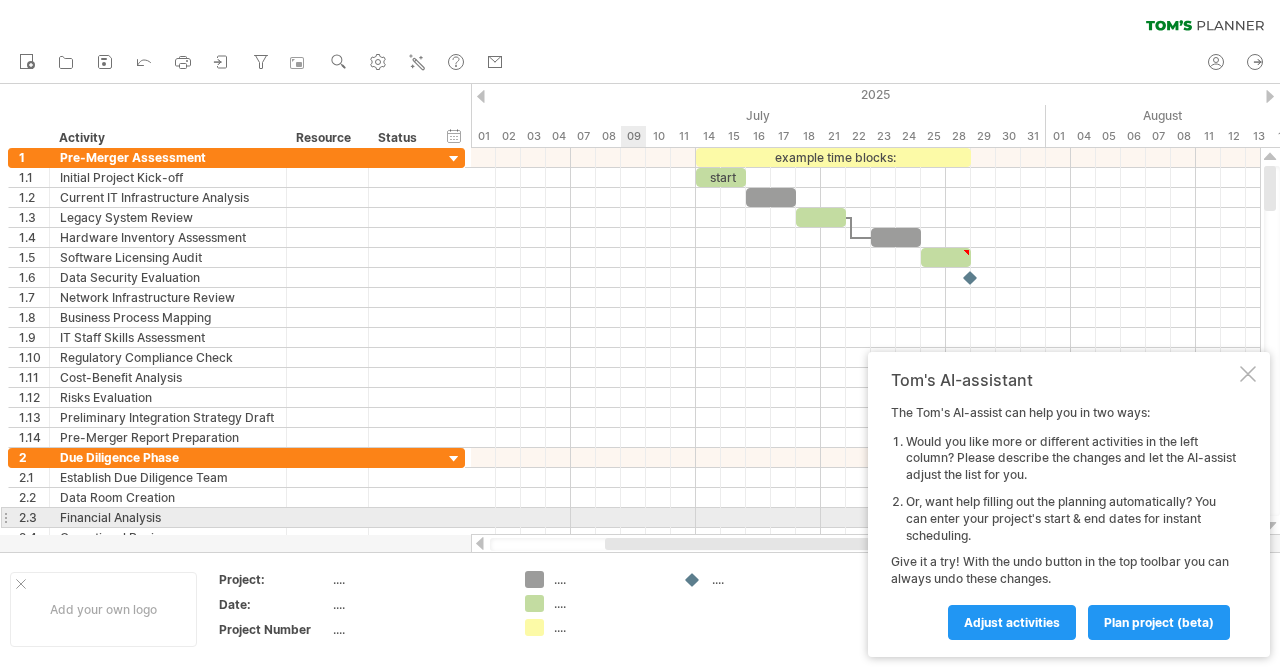 drag, startPoint x: 725, startPoint y: 548, endPoint x: 630, endPoint y: 515, distance: 100.56838 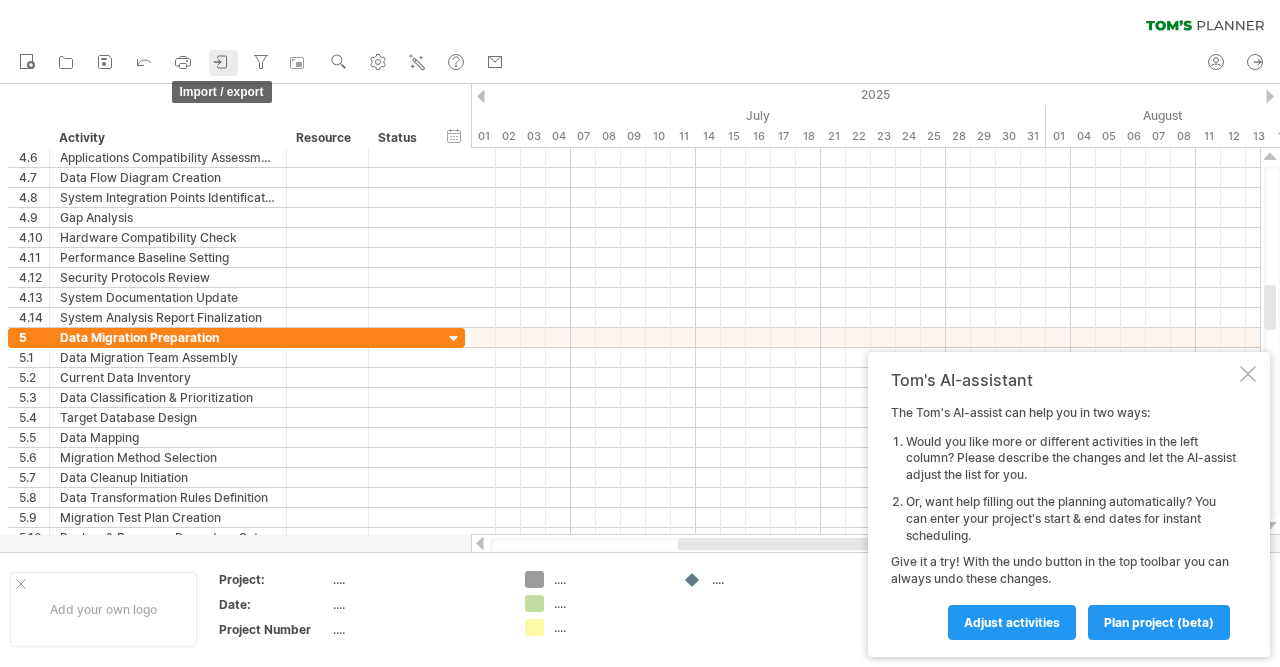 click 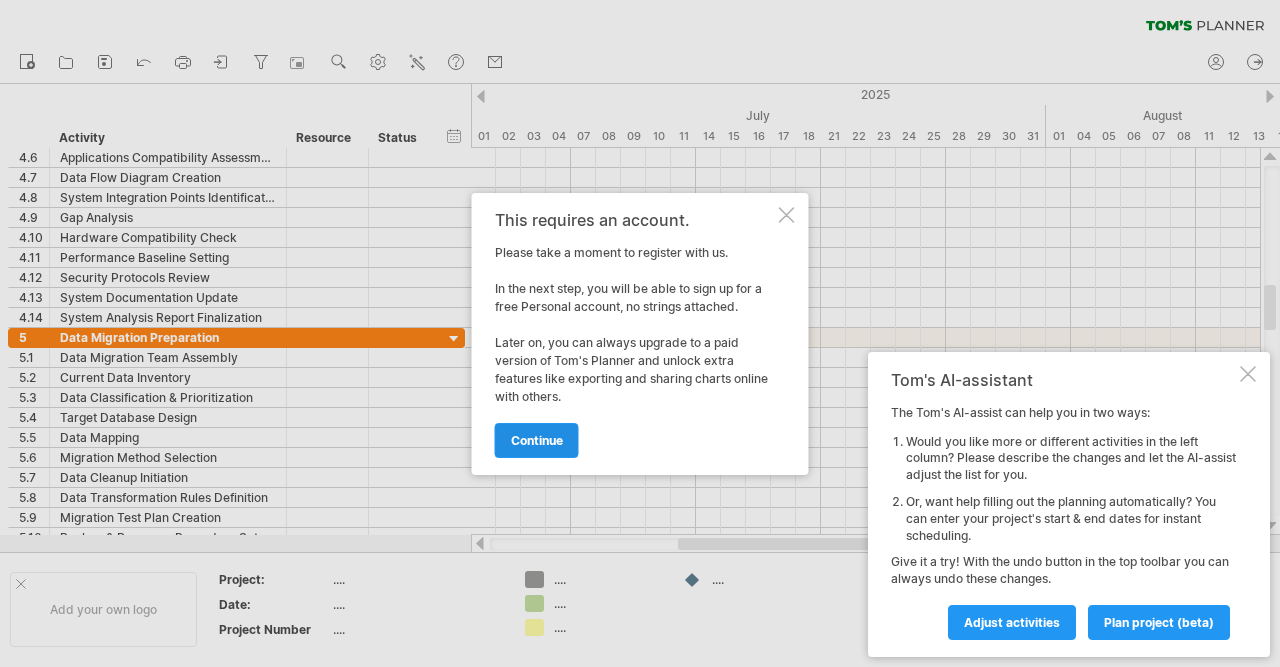 click on "continue" at bounding box center [537, 440] 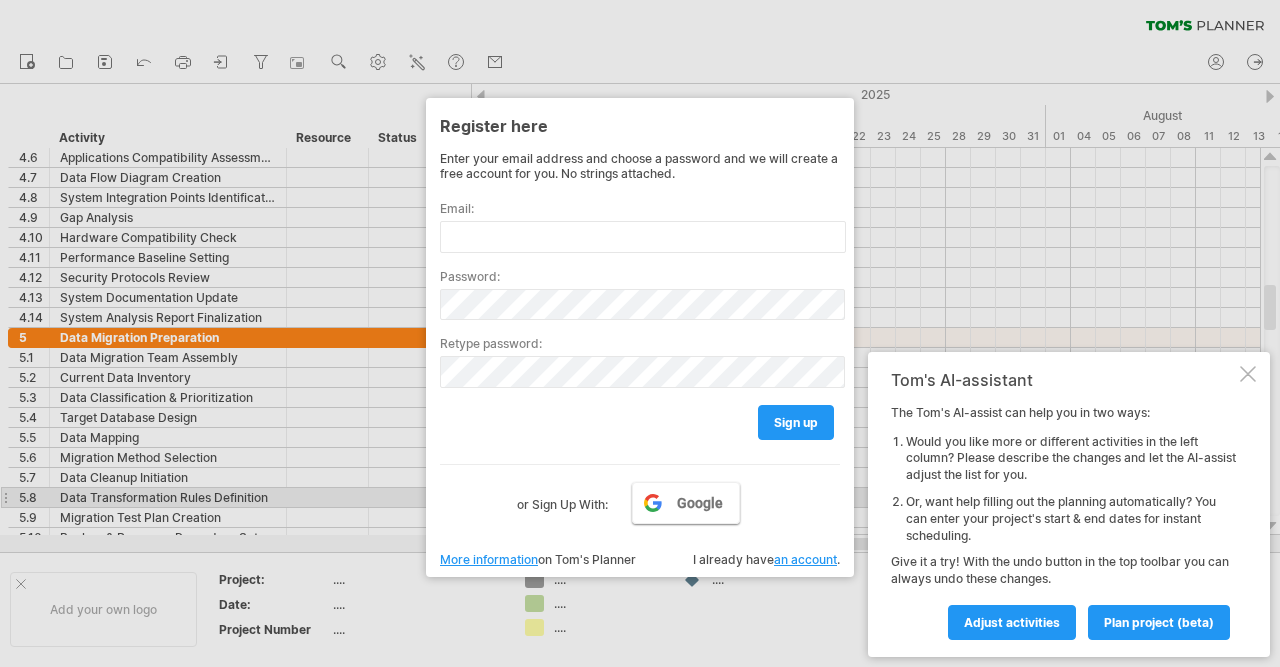 click on "Google" at bounding box center (700, 503) 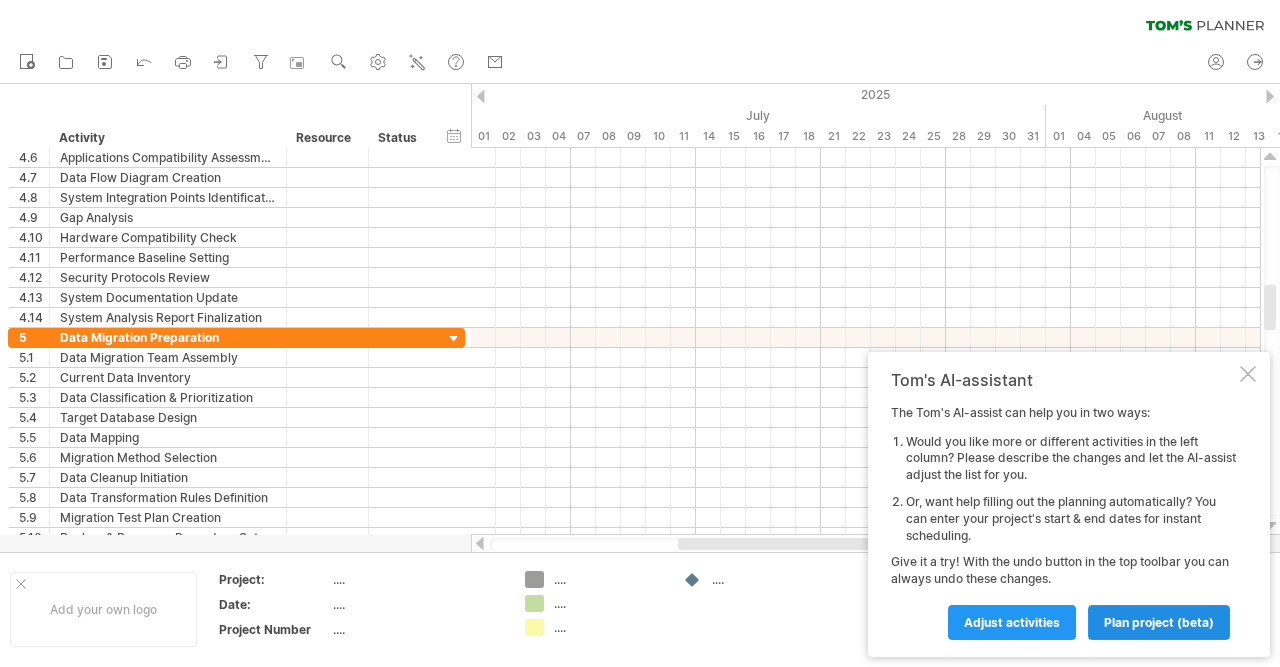 click on "plan project (beta)" at bounding box center (1159, 622) 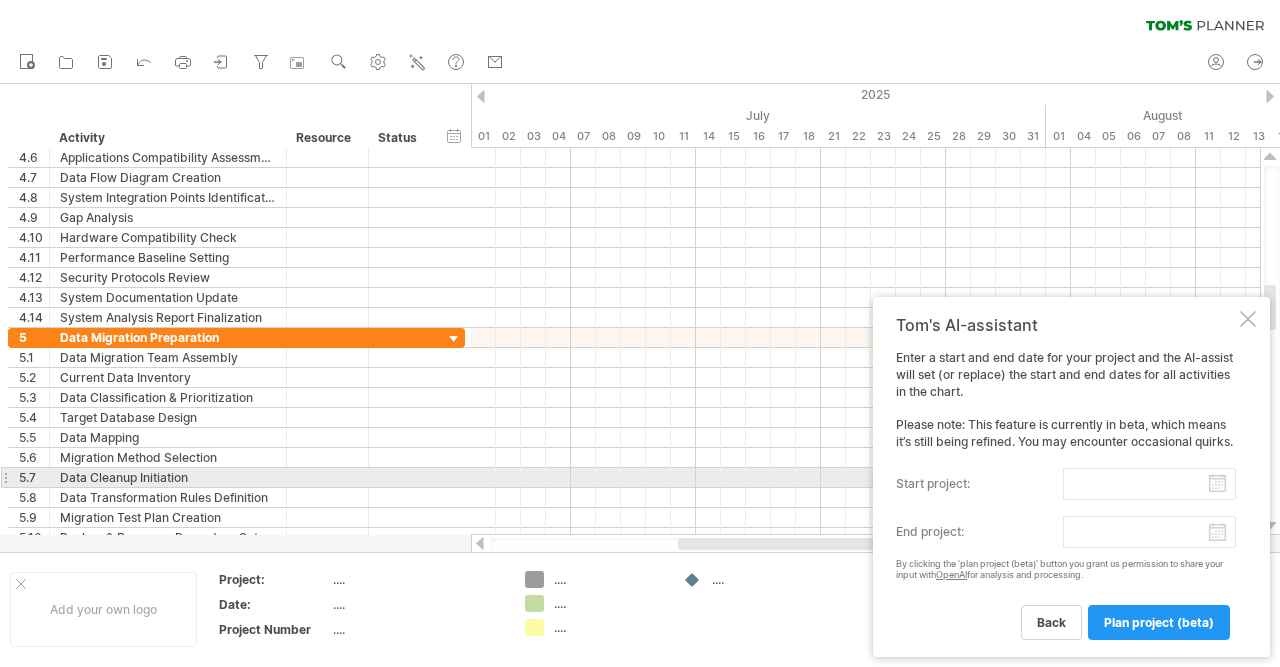 click on "start project:" at bounding box center [1149, 484] 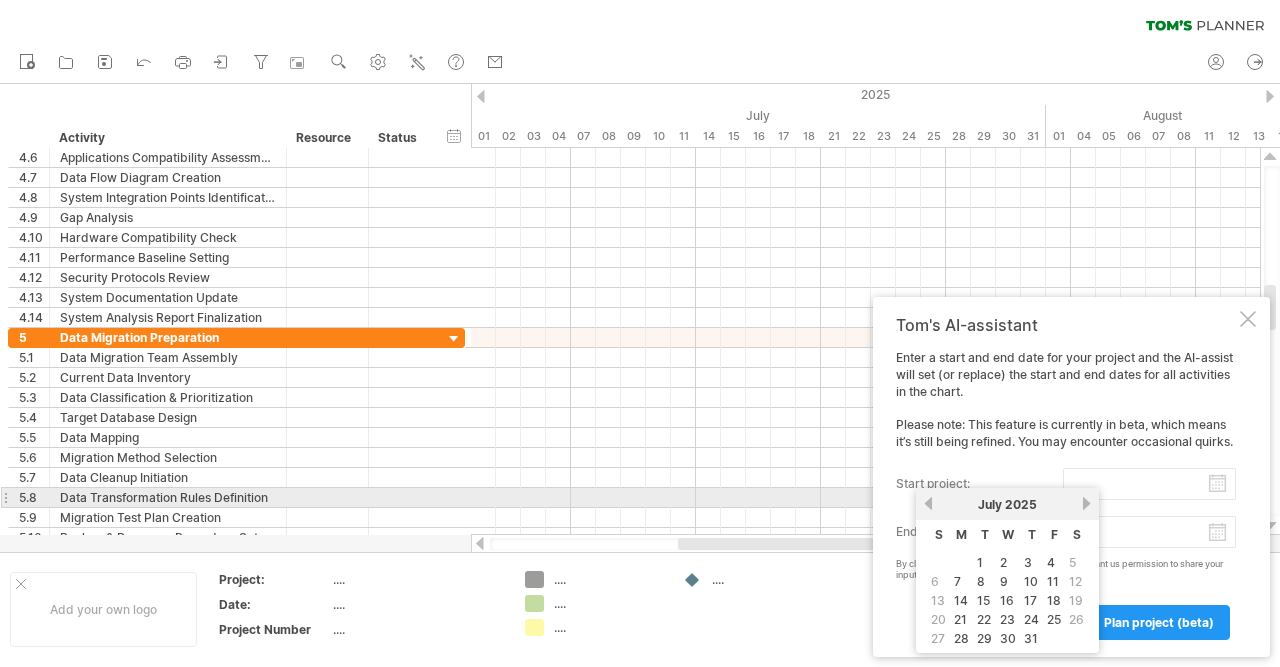 click on "previous" at bounding box center (928, 503) 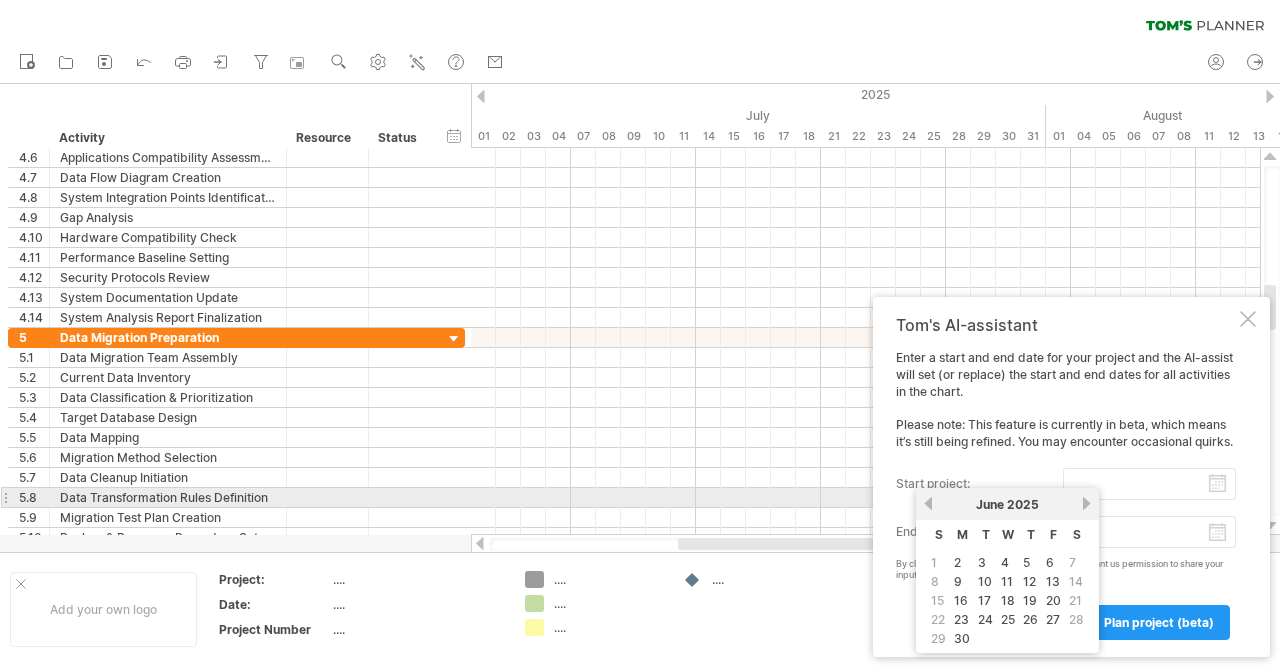 click on "previous" at bounding box center (928, 503) 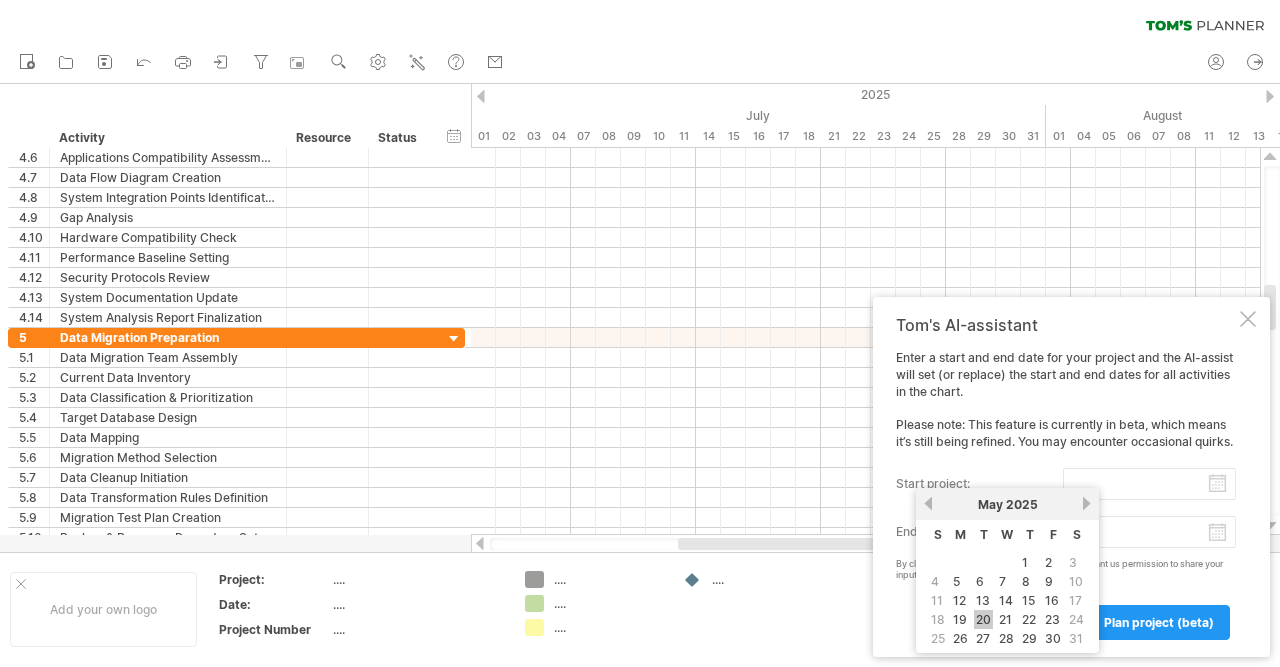 click on "20" at bounding box center [983, 619] 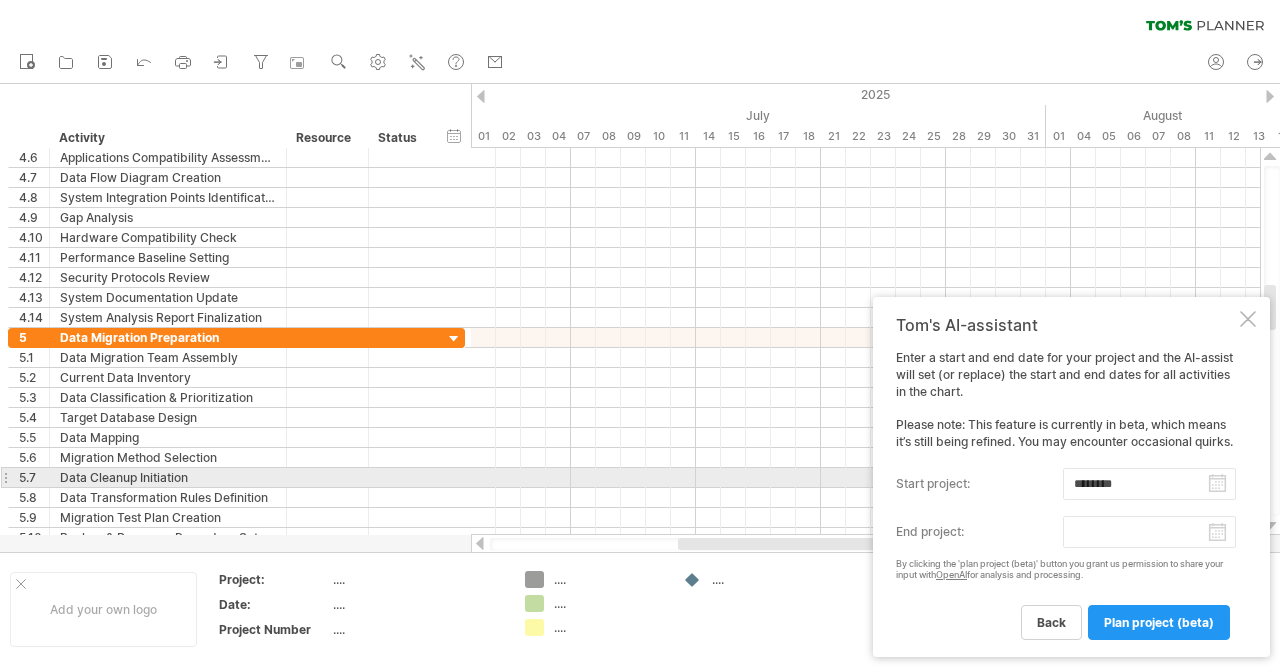 click on "********" at bounding box center [1149, 484] 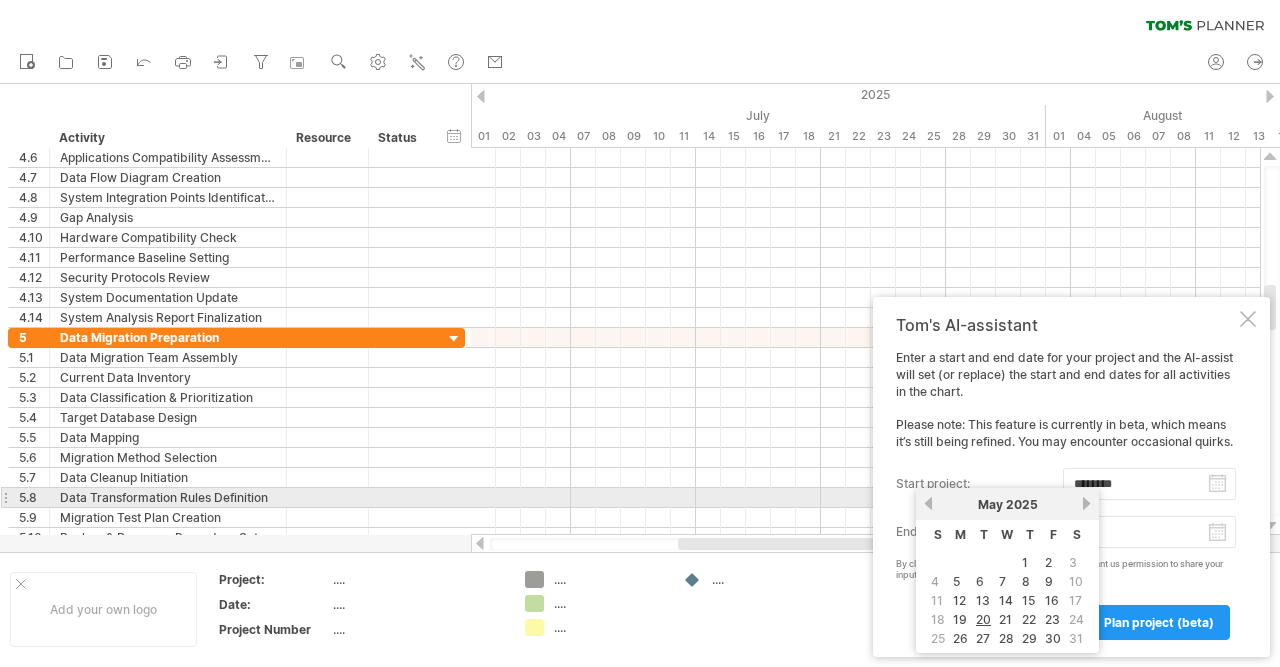 click on "previous" at bounding box center (928, 503) 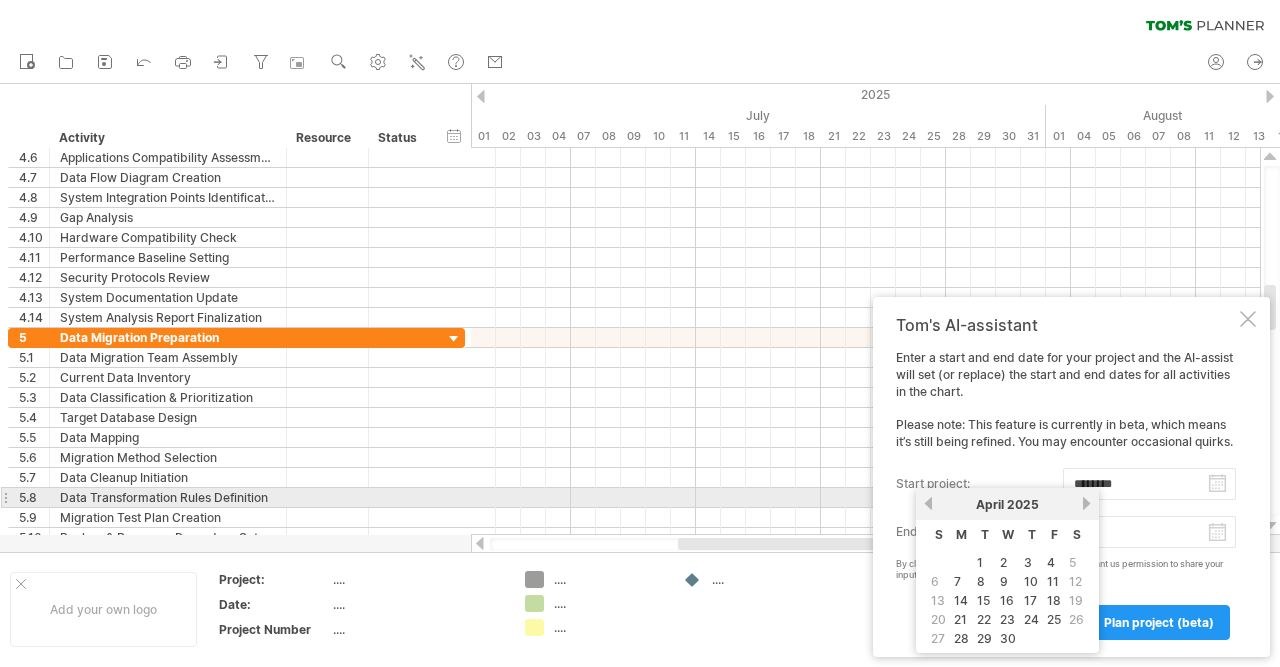 click on "next" at bounding box center (1086, 503) 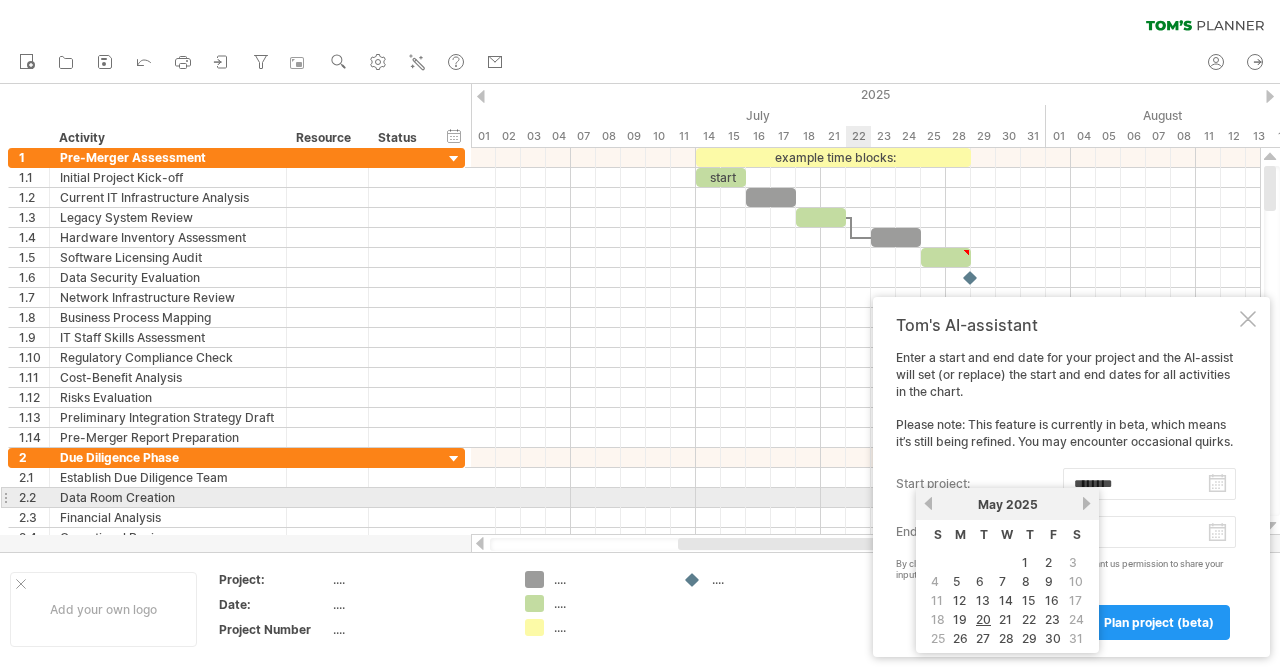 click on "previous" at bounding box center (928, 503) 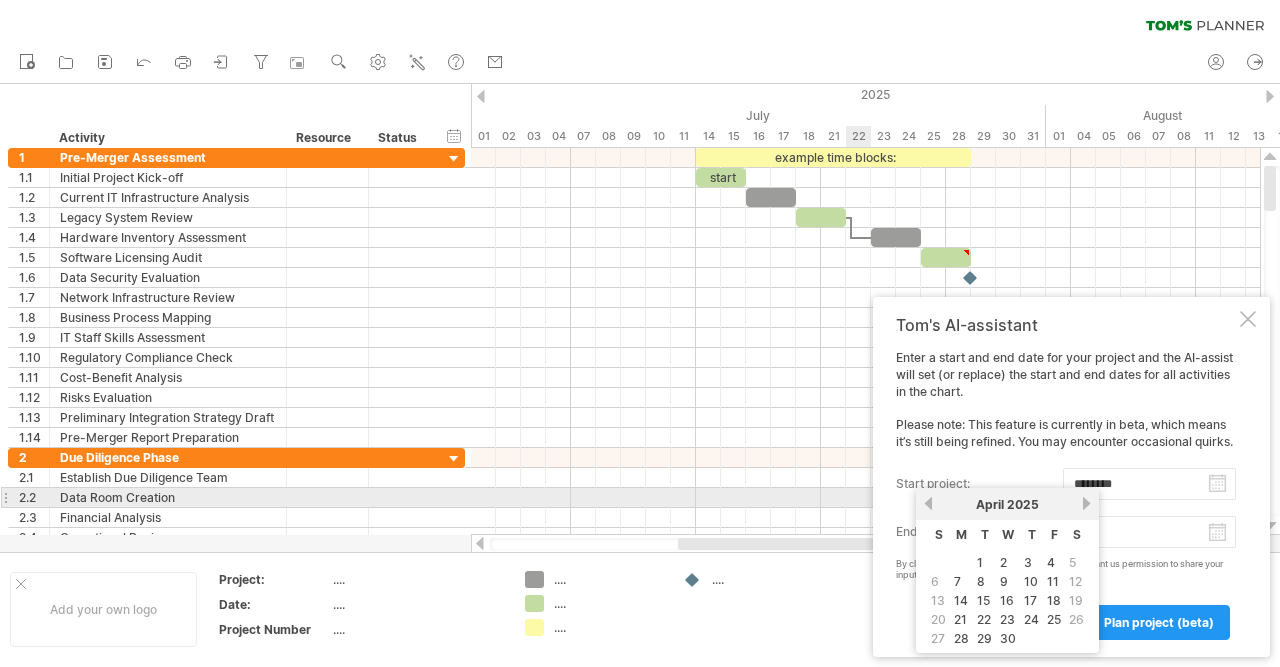 click on "previous" at bounding box center [928, 503] 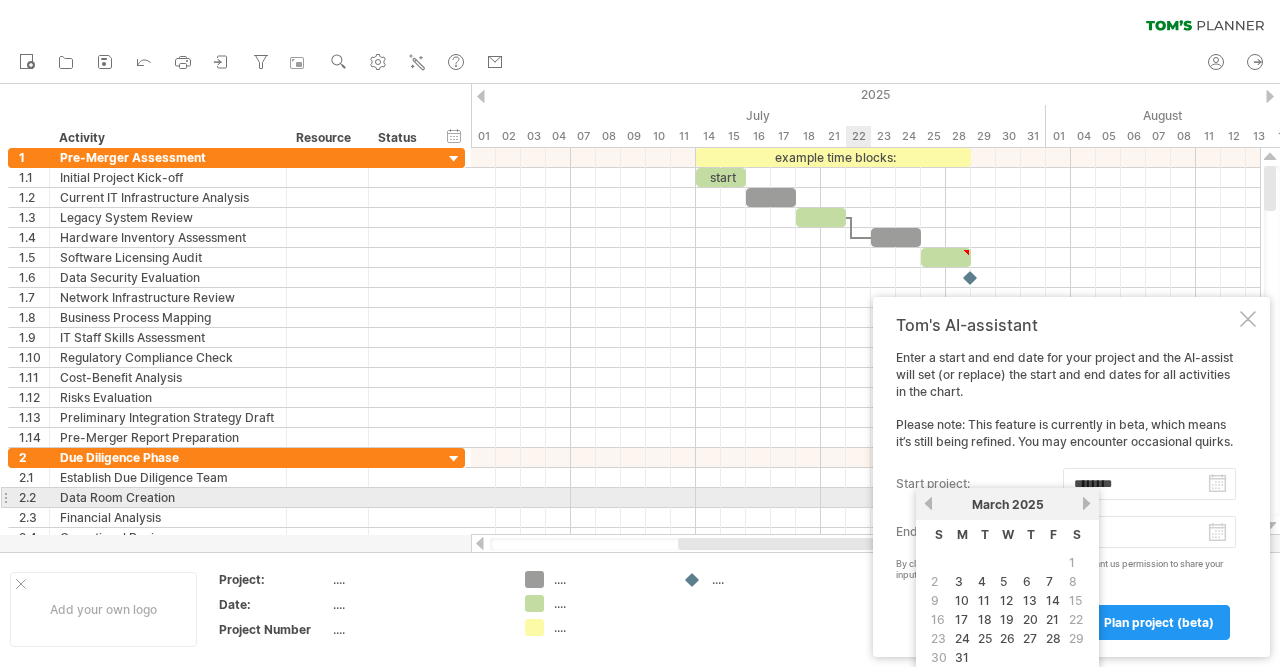 click on "previous" at bounding box center [928, 503] 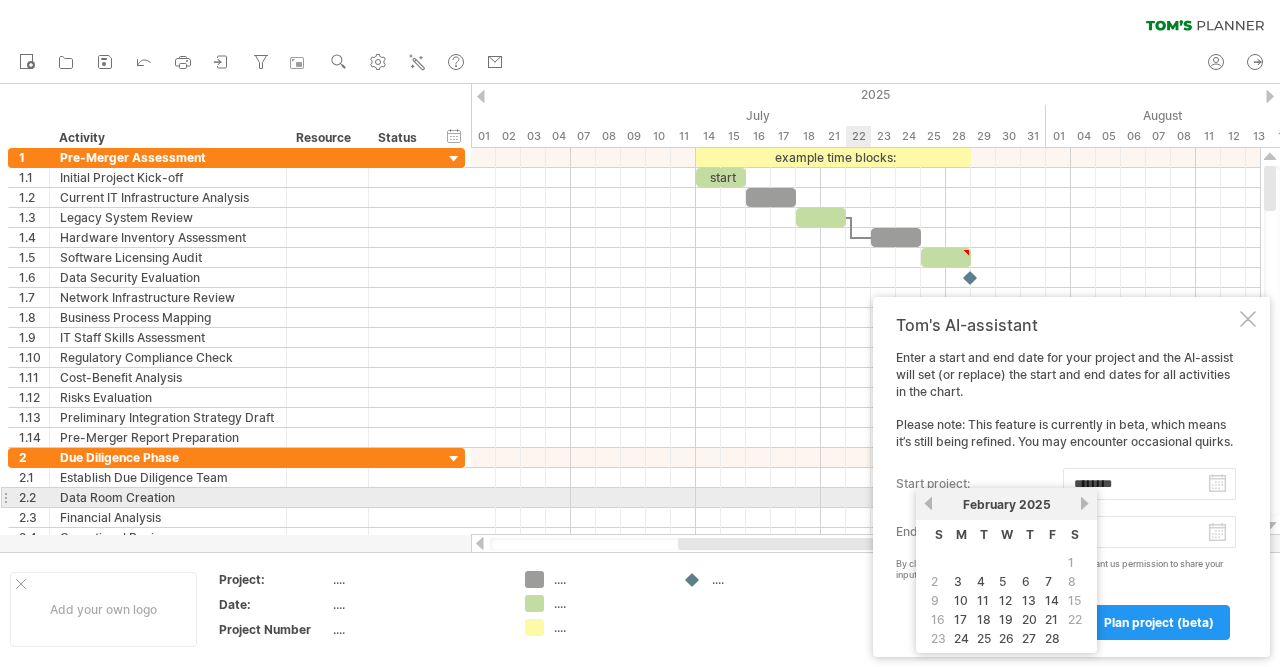 click on "previous" at bounding box center [928, 503] 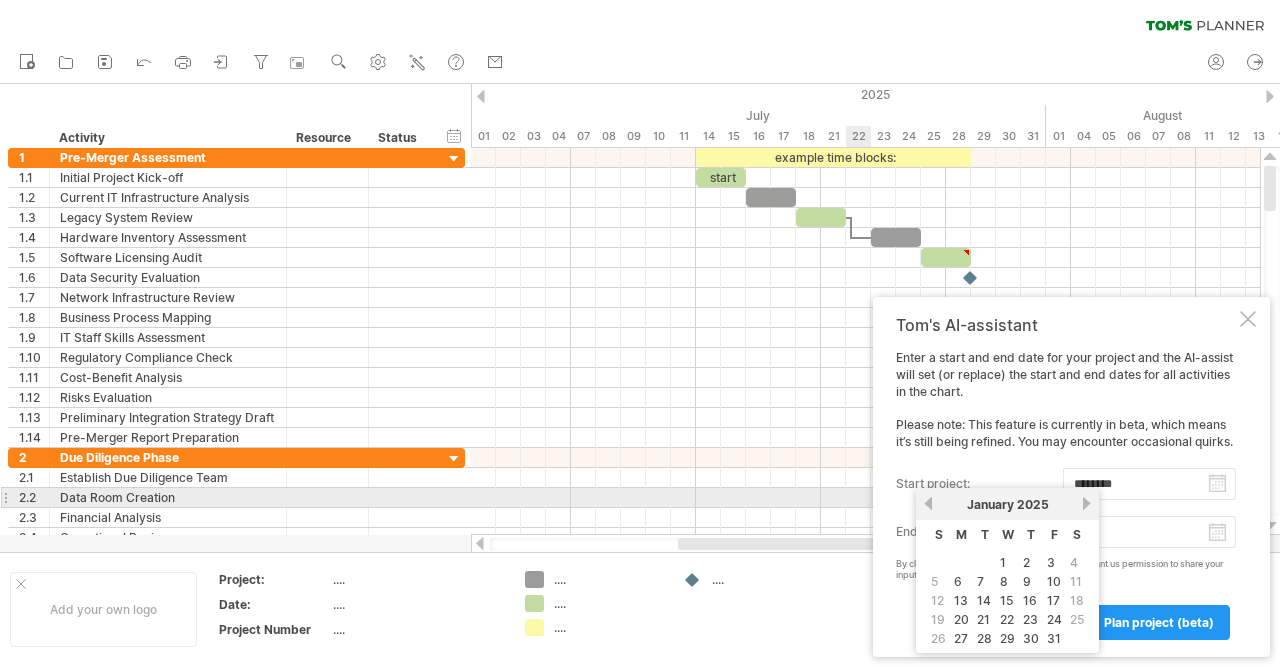 click on "previous" at bounding box center [928, 503] 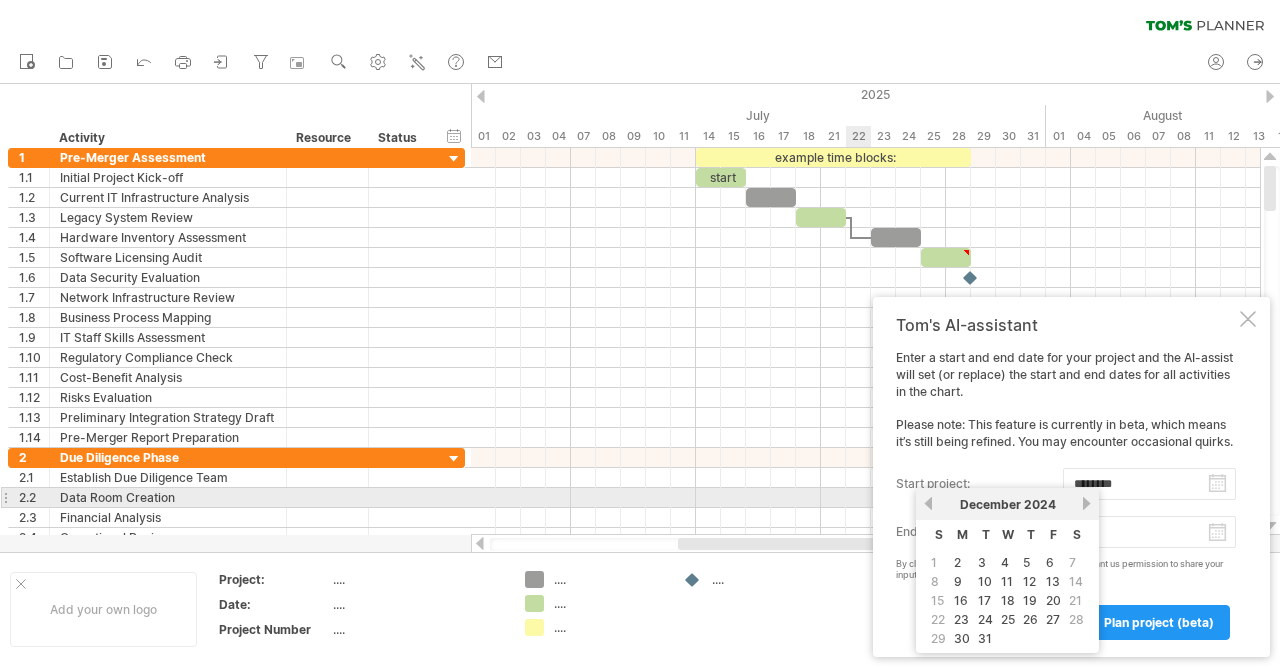 click on "previous" at bounding box center (928, 503) 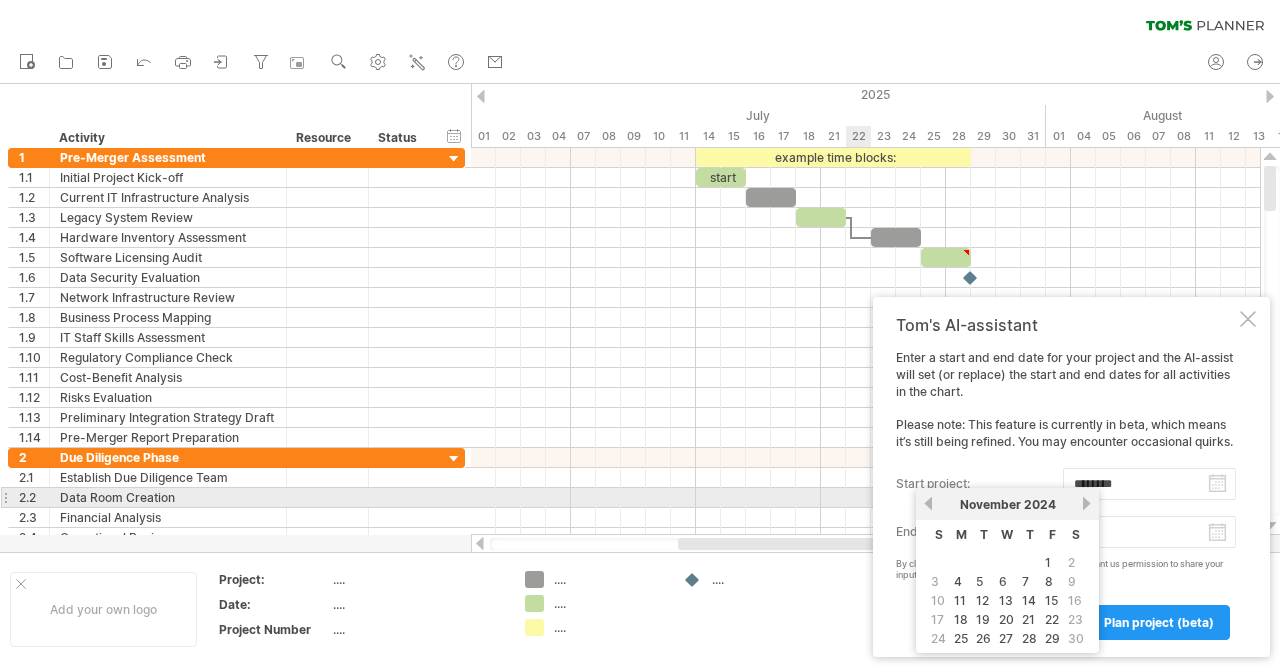 click on "previous" at bounding box center (928, 503) 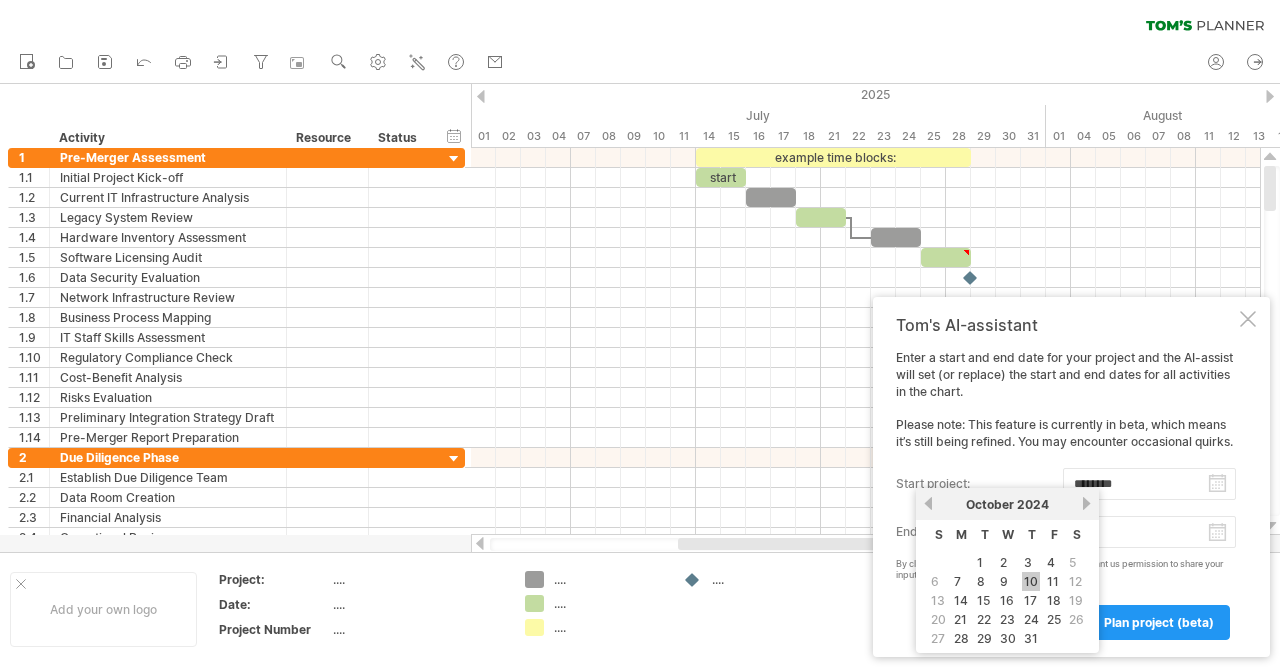 click on "10" at bounding box center (1031, 581) 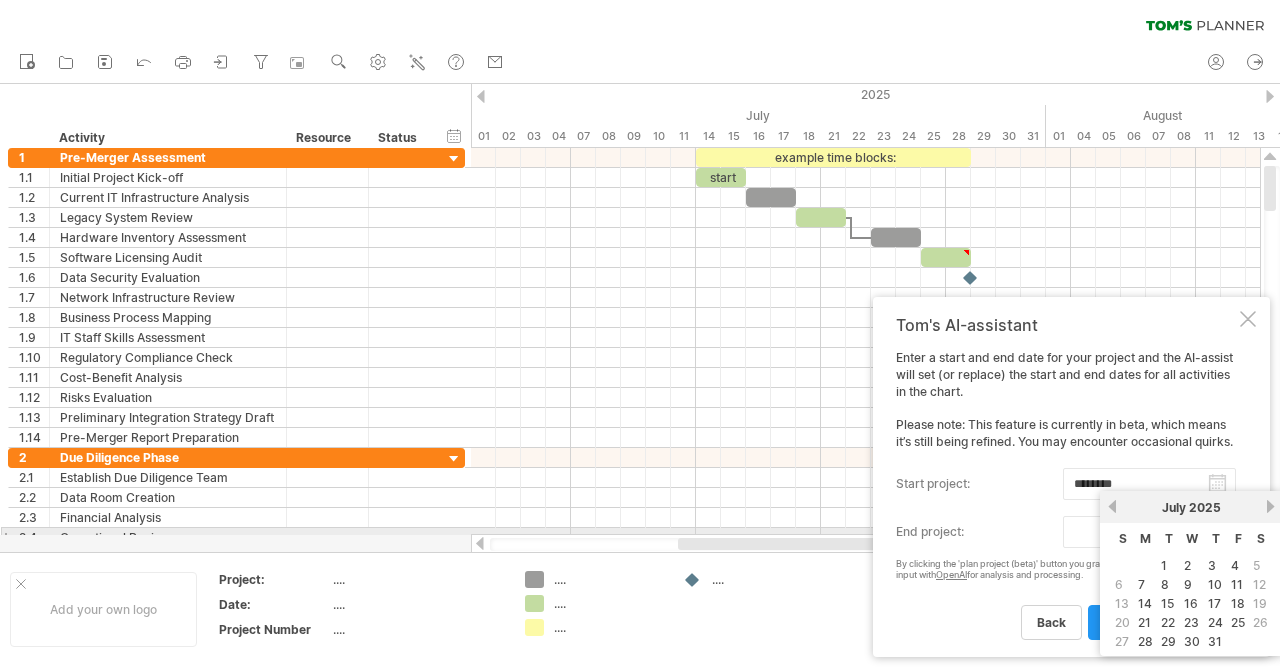 click on "end project:" at bounding box center [1149, 532] 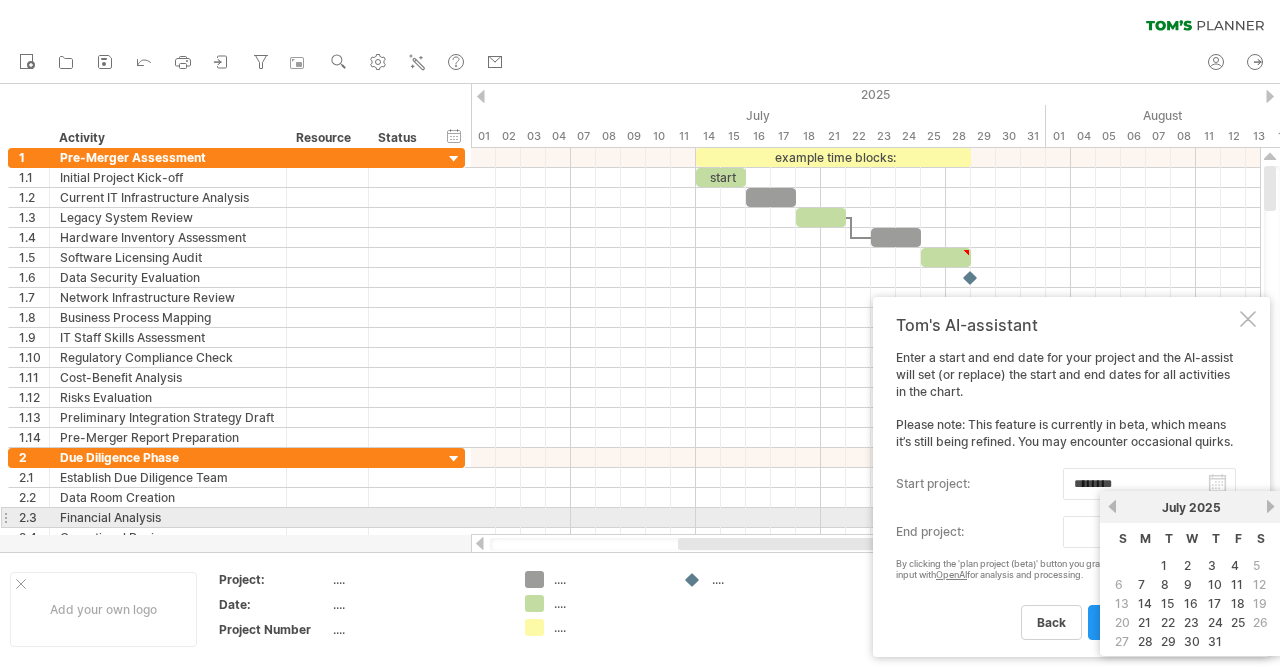 click on "next" at bounding box center (1270, 506) 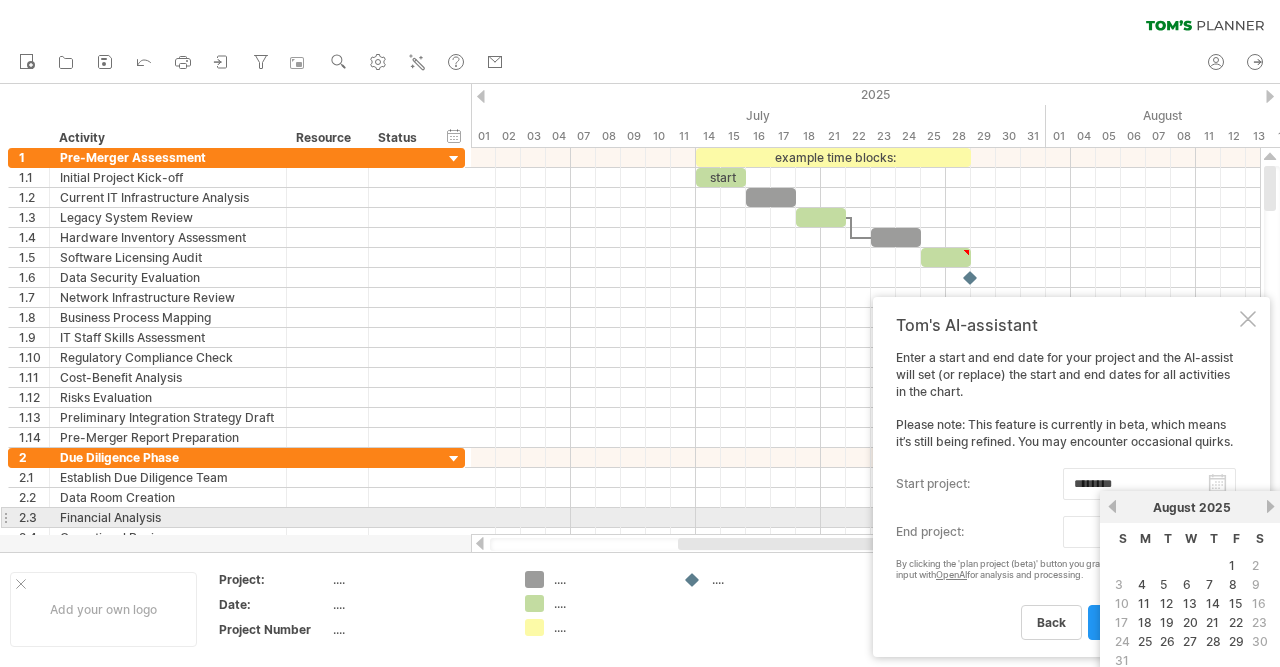 click on "next" at bounding box center [1270, 506] 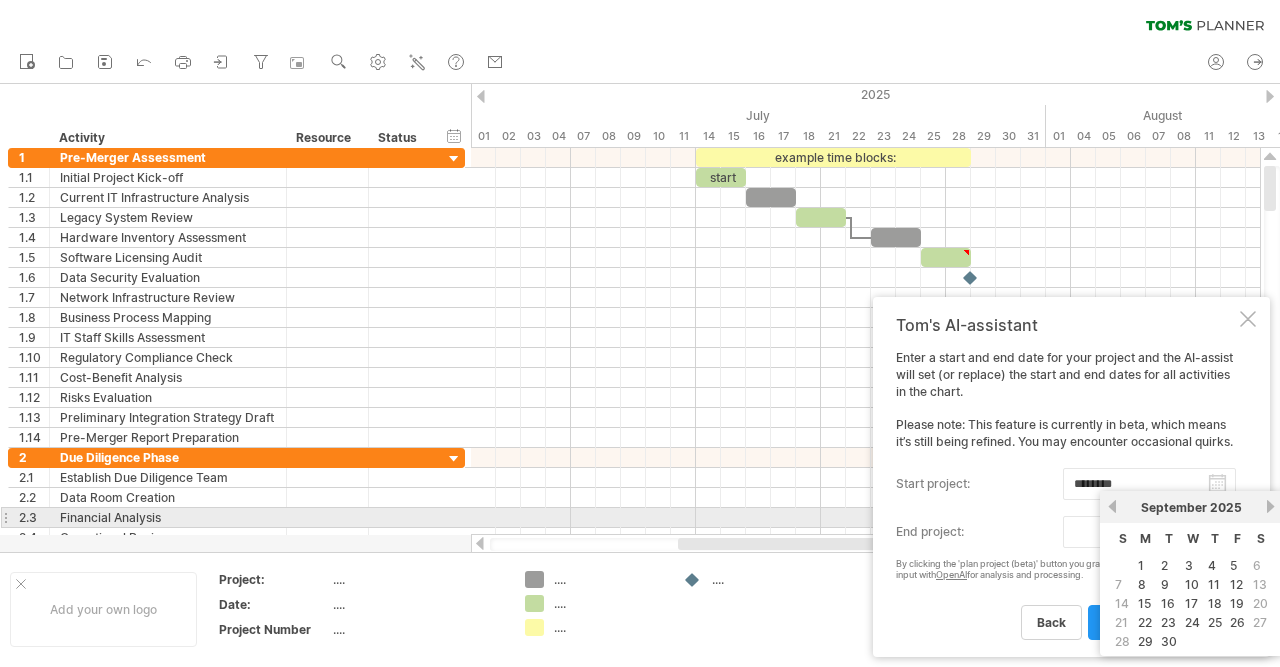 click on "next" at bounding box center (1270, 506) 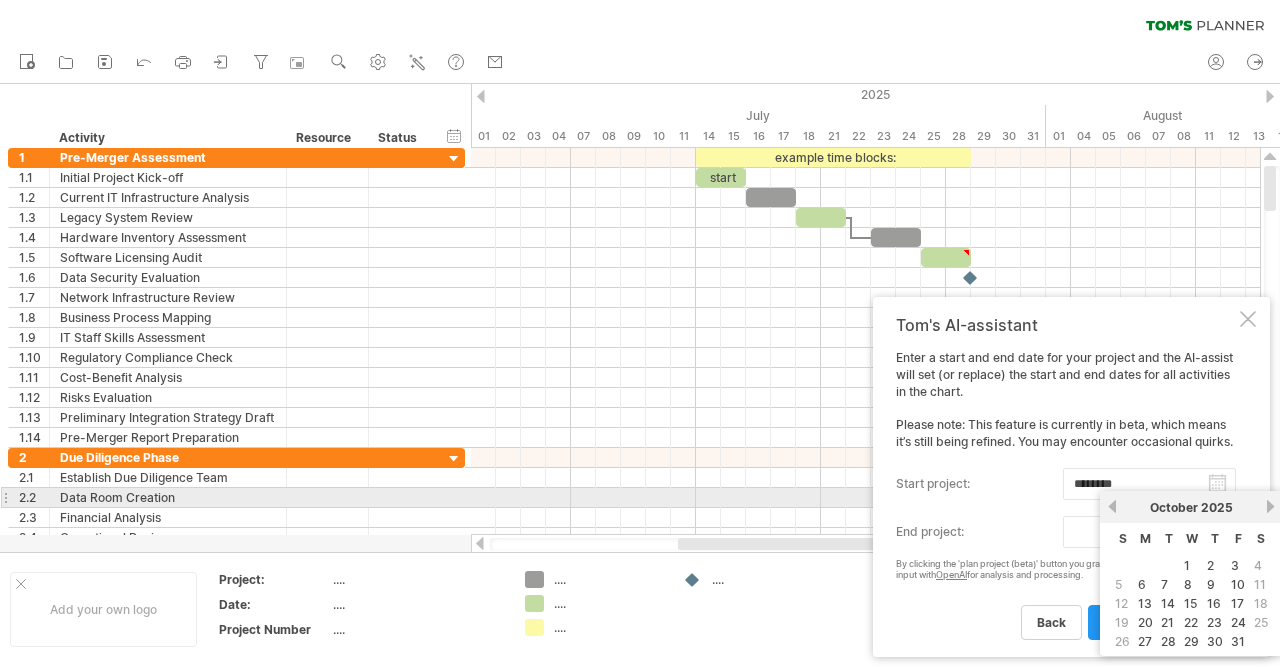 click on "next" at bounding box center (1270, 506) 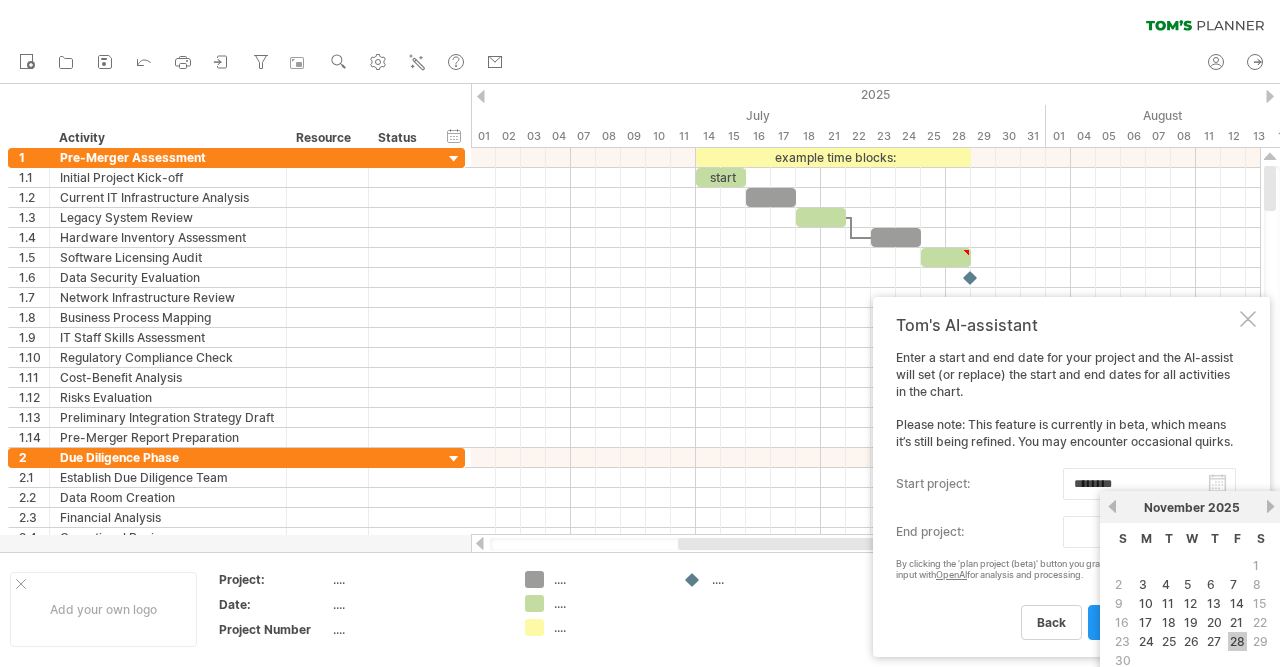 click on "28" at bounding box center [1237, 641] 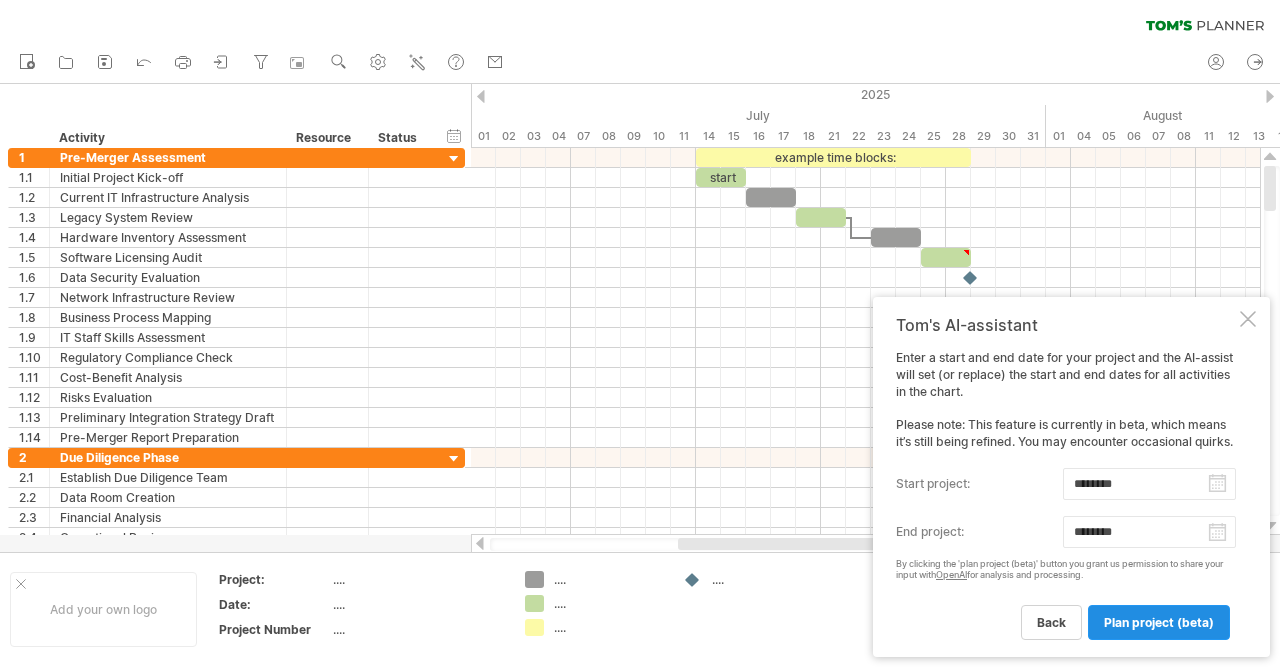 click on "plan project (beta)" at bounding box center (1159, 622) 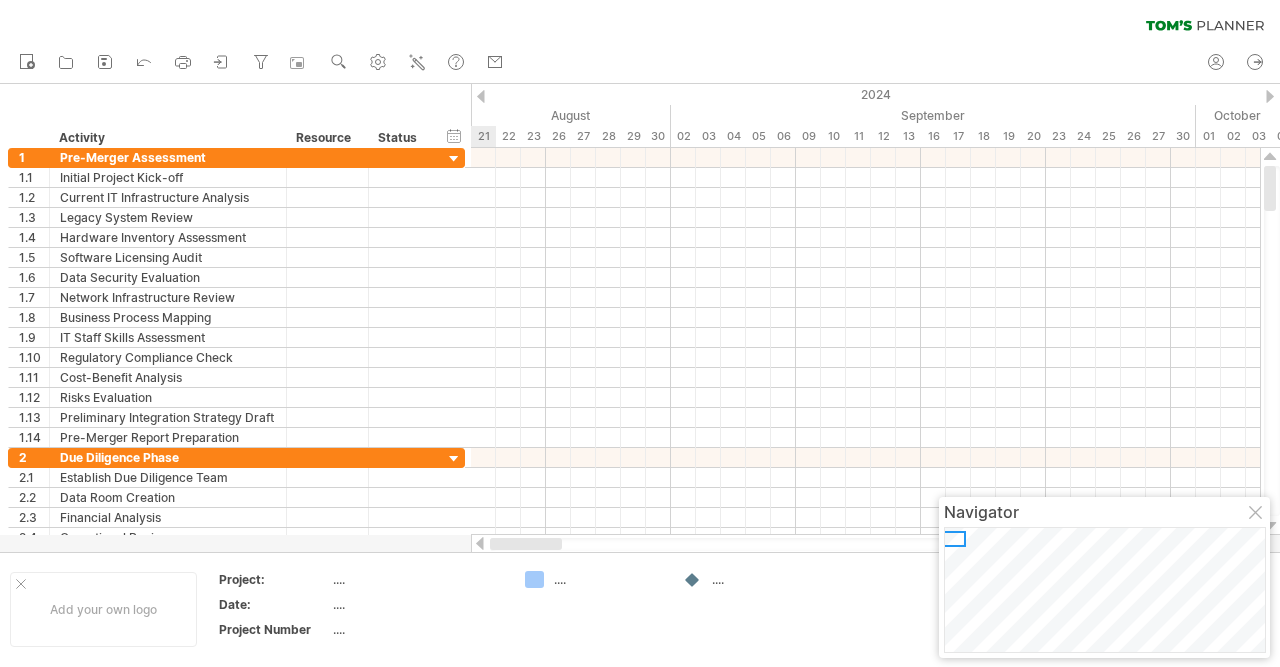 drag, startPoint x: 567, startPoint y: 546, endPoint x: 483, endPoint y: 545, distance: 84.00595 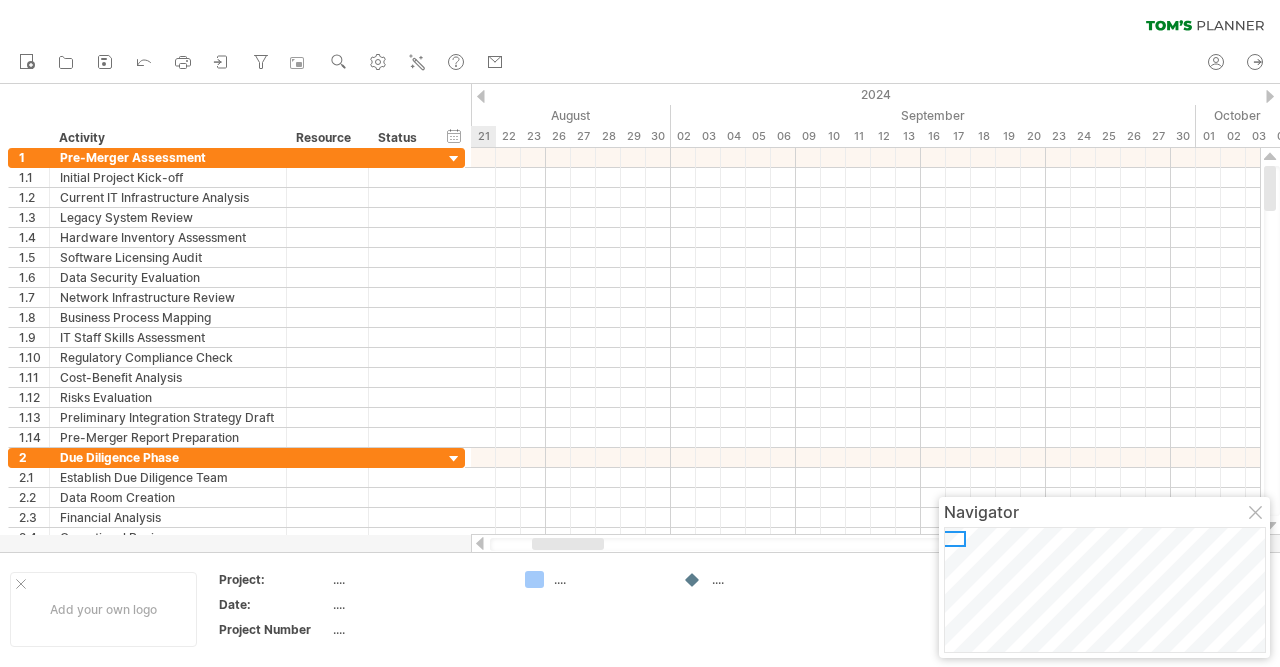 click at bounding box center [480, 543] 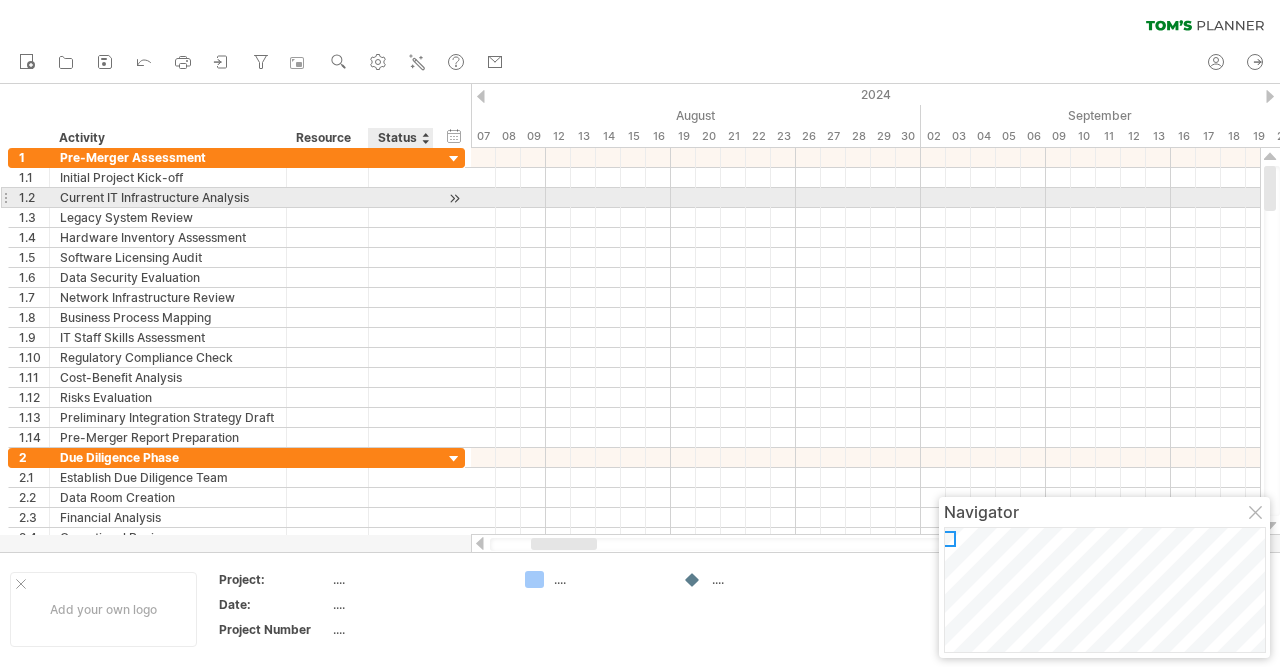 click at bounding box center (454, 198) 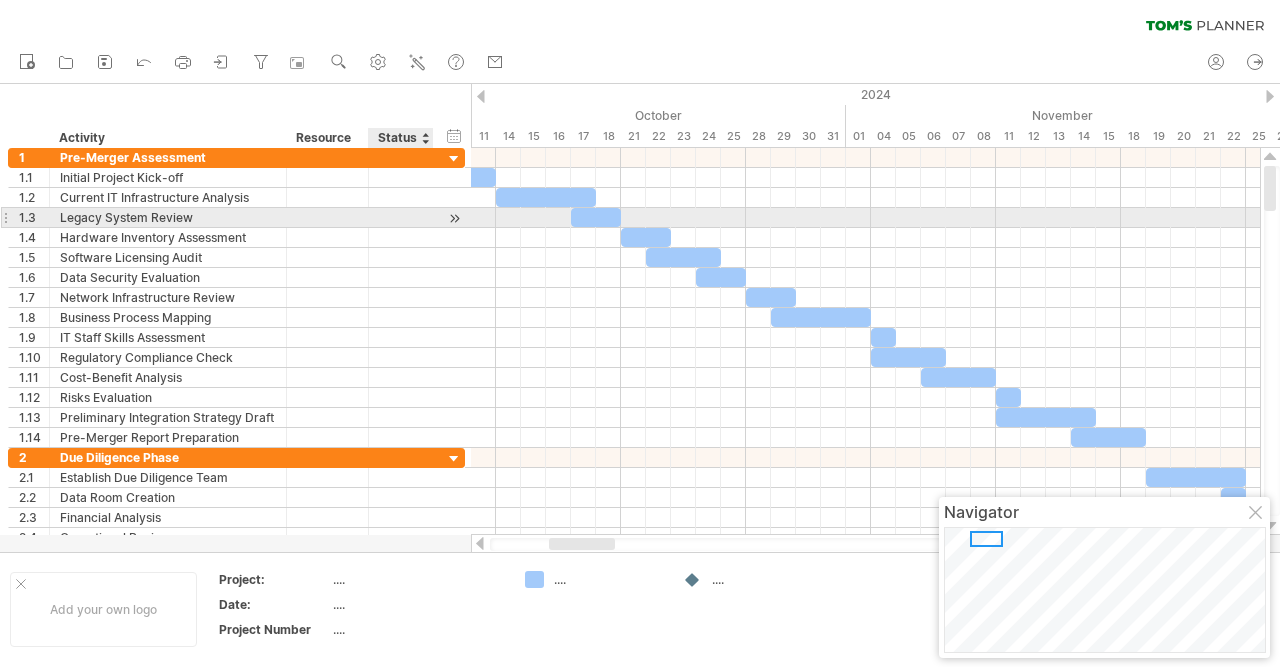 click at bounding box center (454, 218) 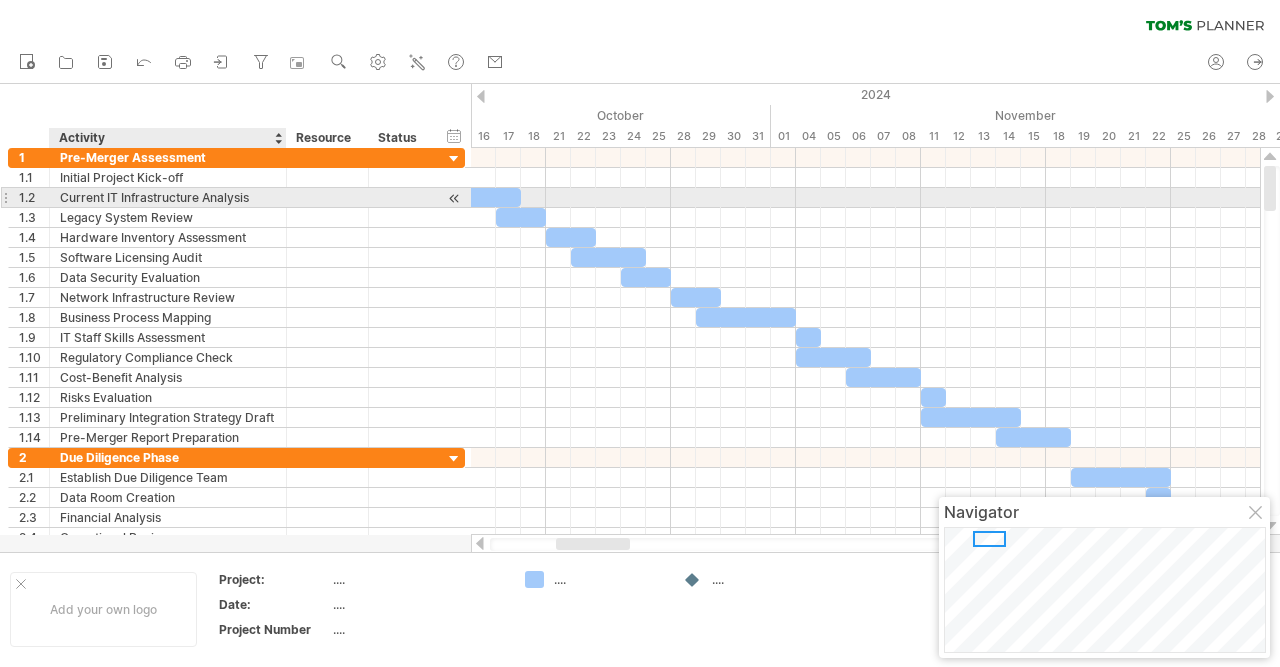 click on "Current IT Infrastructure Analysis" at bounding box center (168, 197) 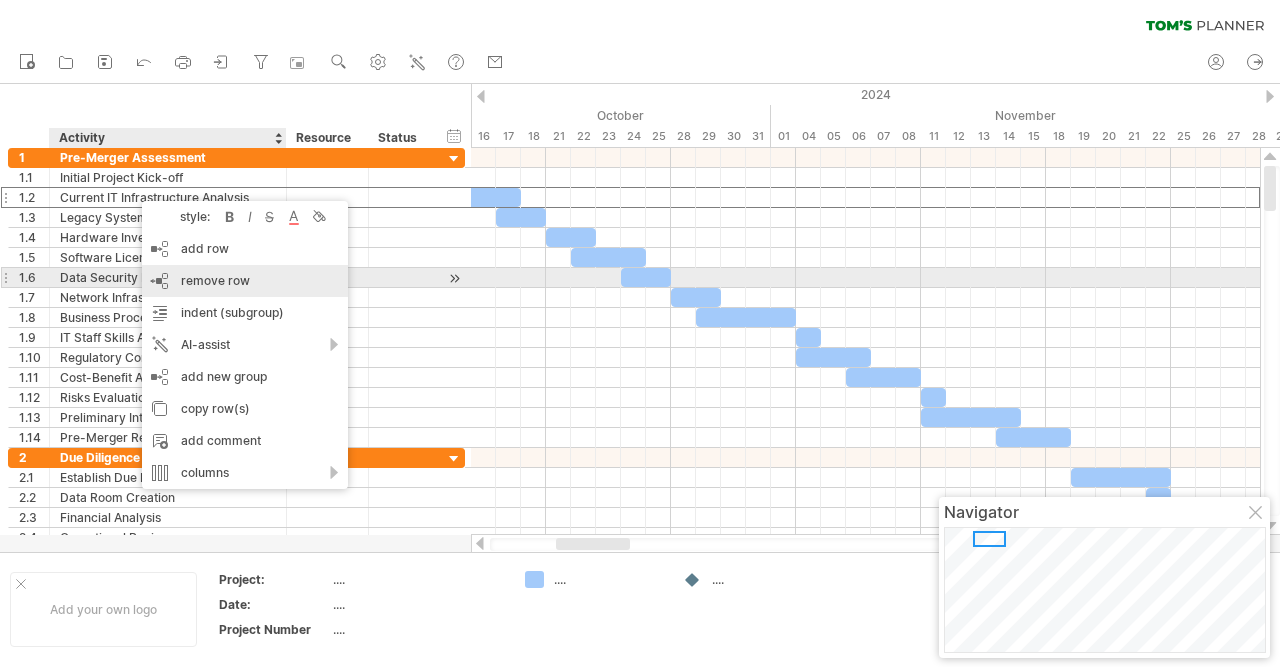 click on "remove row" at bounding box center (215, 280) 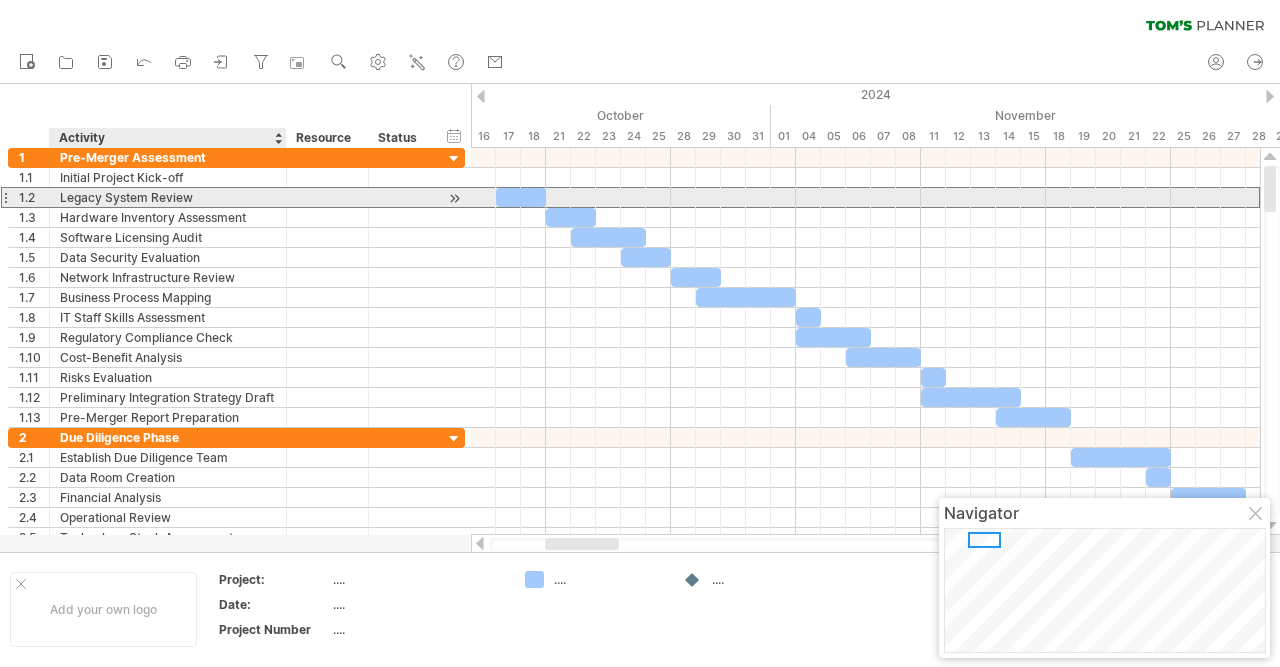 click on "Legacy System Review" at bounding box center (168, 197) 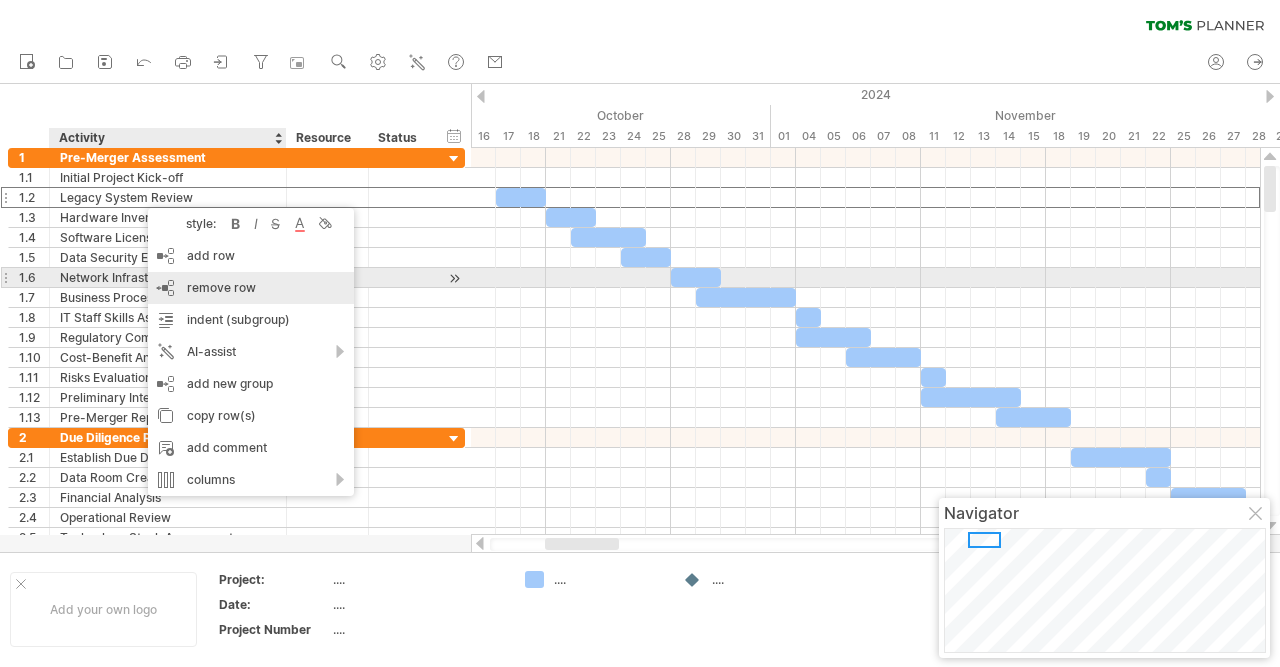 click on "remove row" at bounding box center [221, 287] 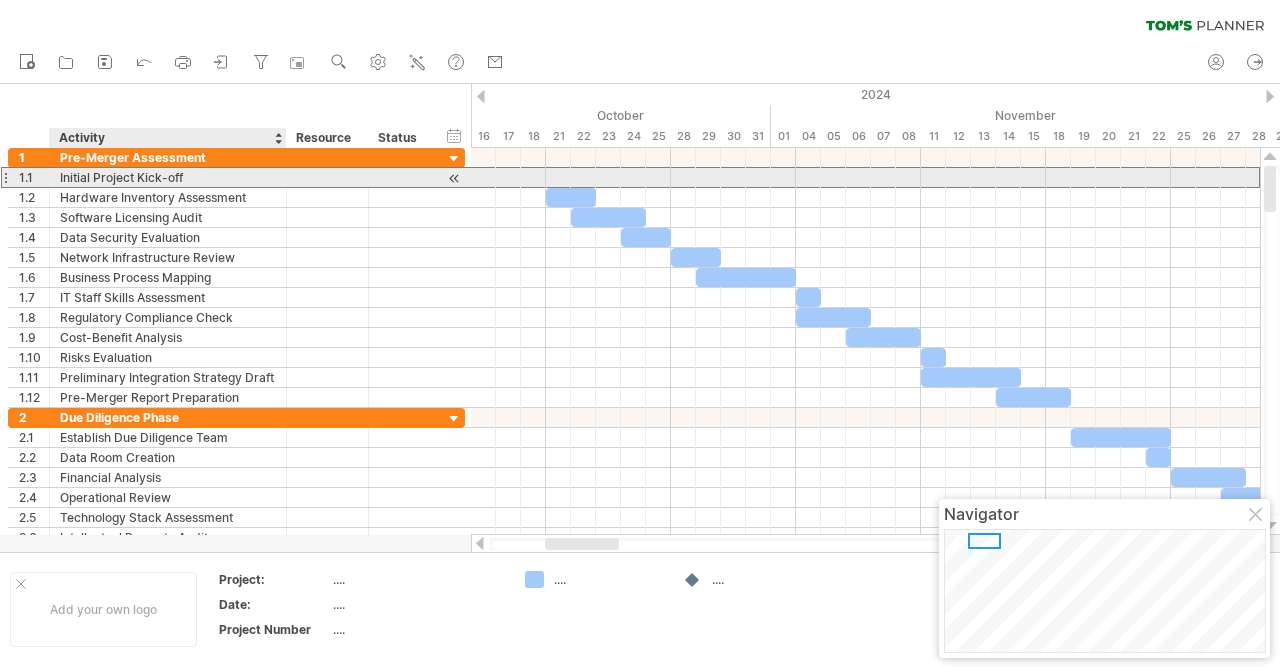 click on "Initial Project Kick-off" at bounding box center [168, 177] 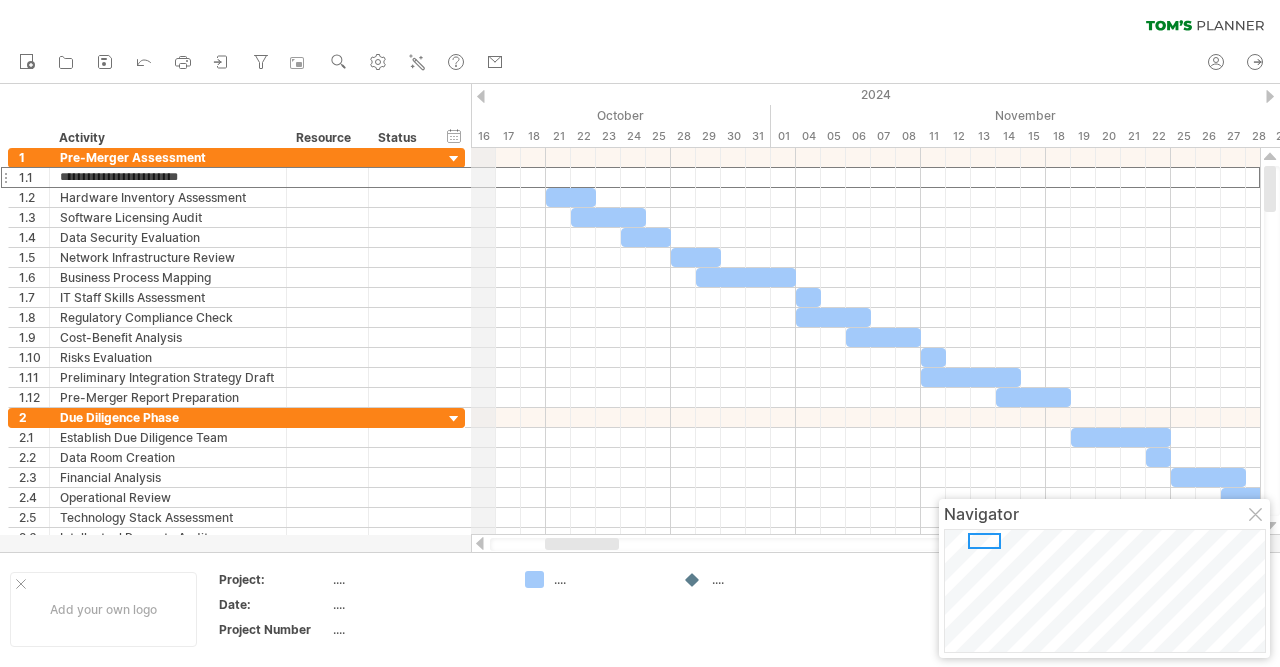 click on "16" at bounding box center (483, 136) 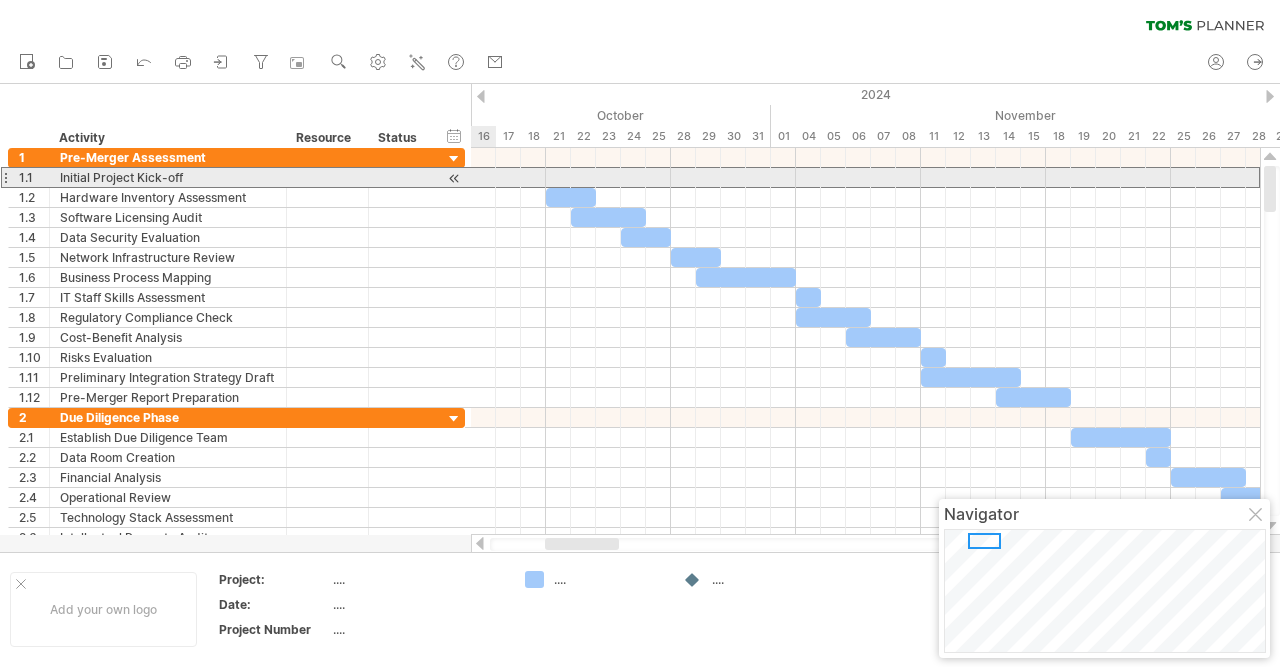 click at bounding box center [454, 178] 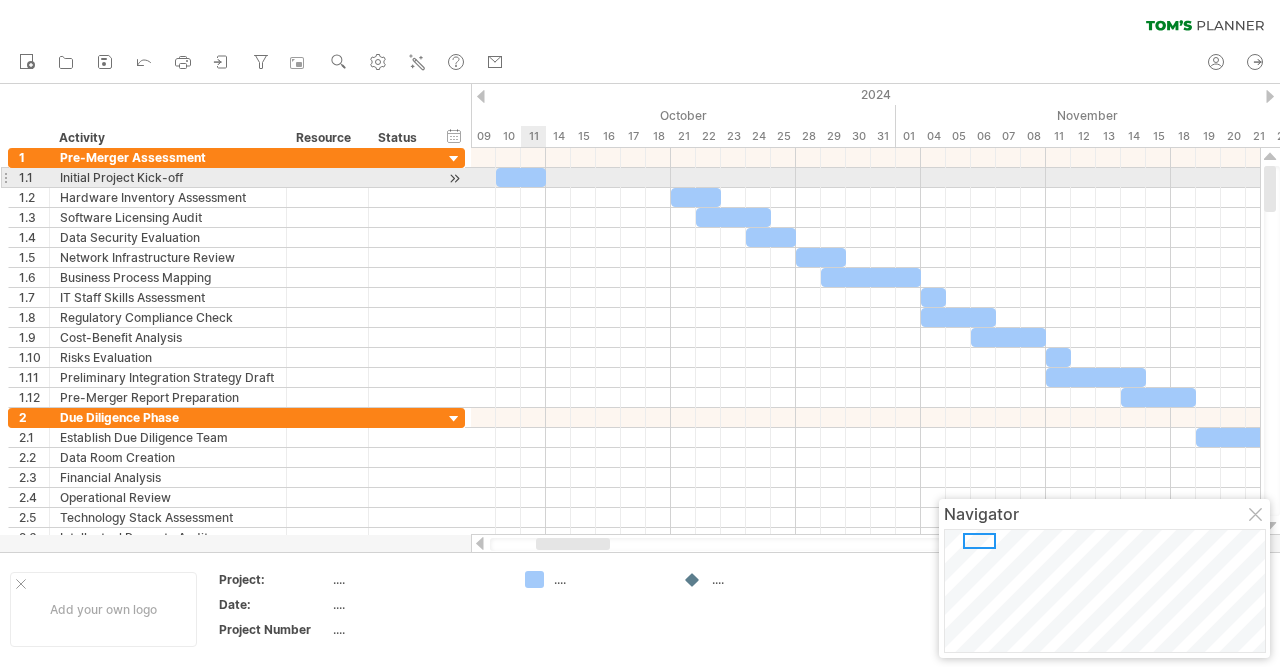 click on "​" at bounding box center [521, 177] 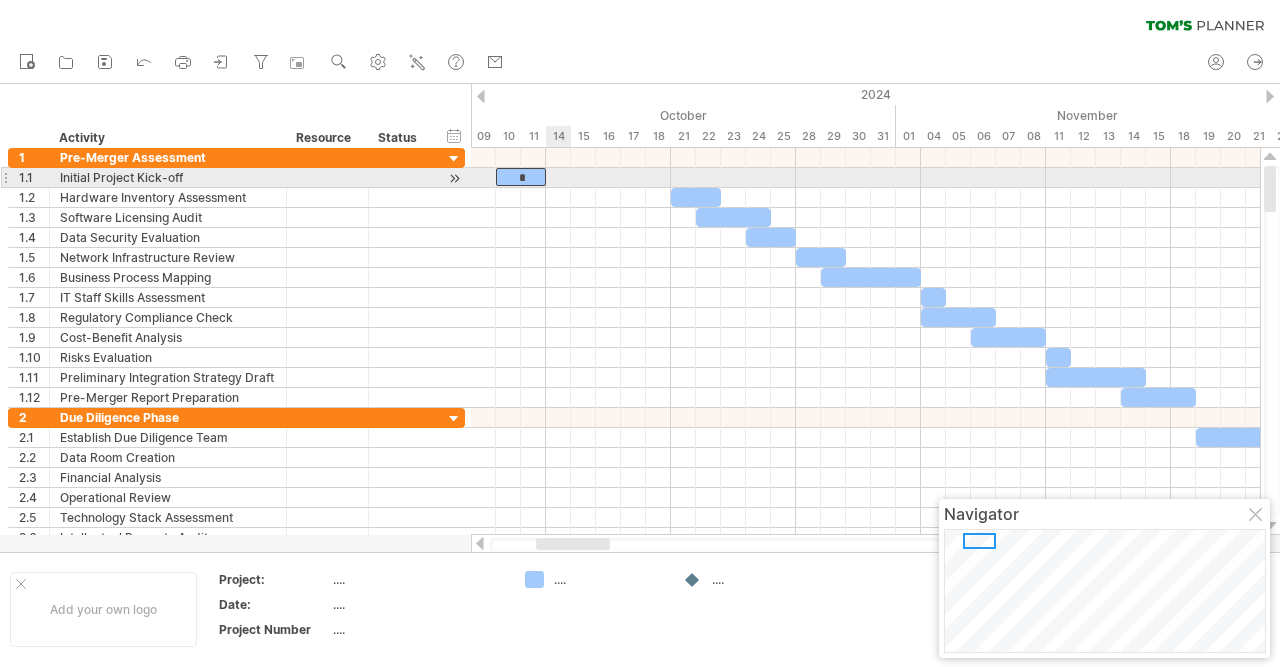 type 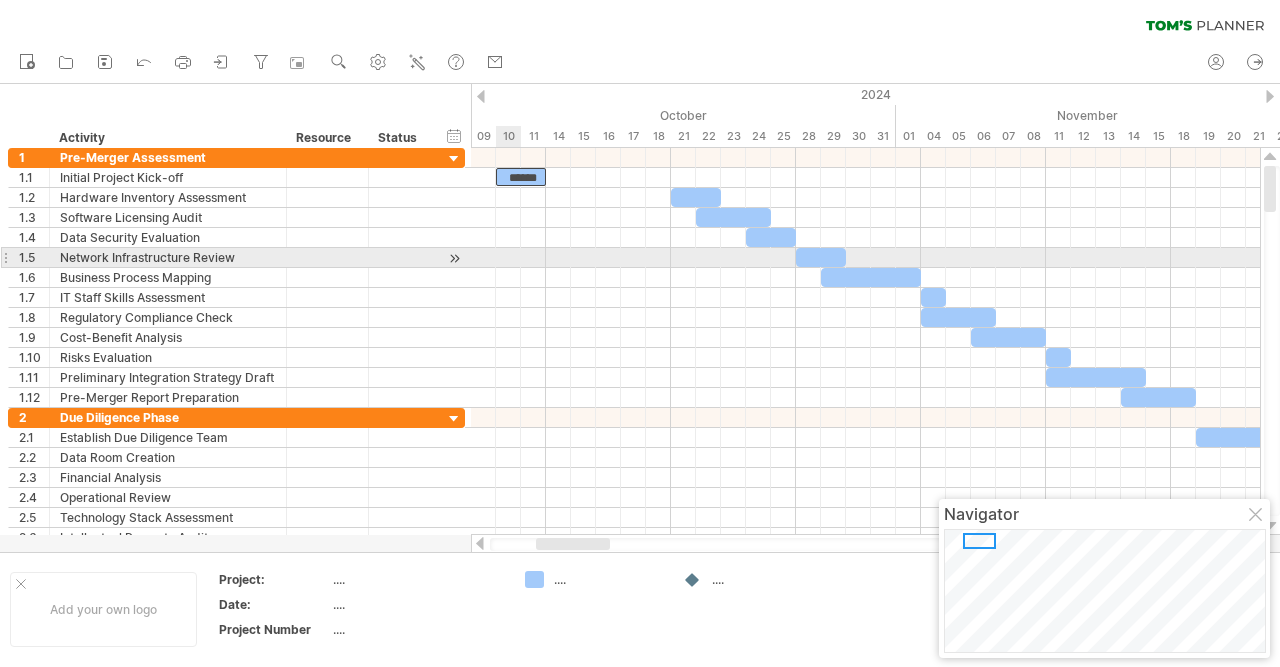 click at bounding box center (865, 258) 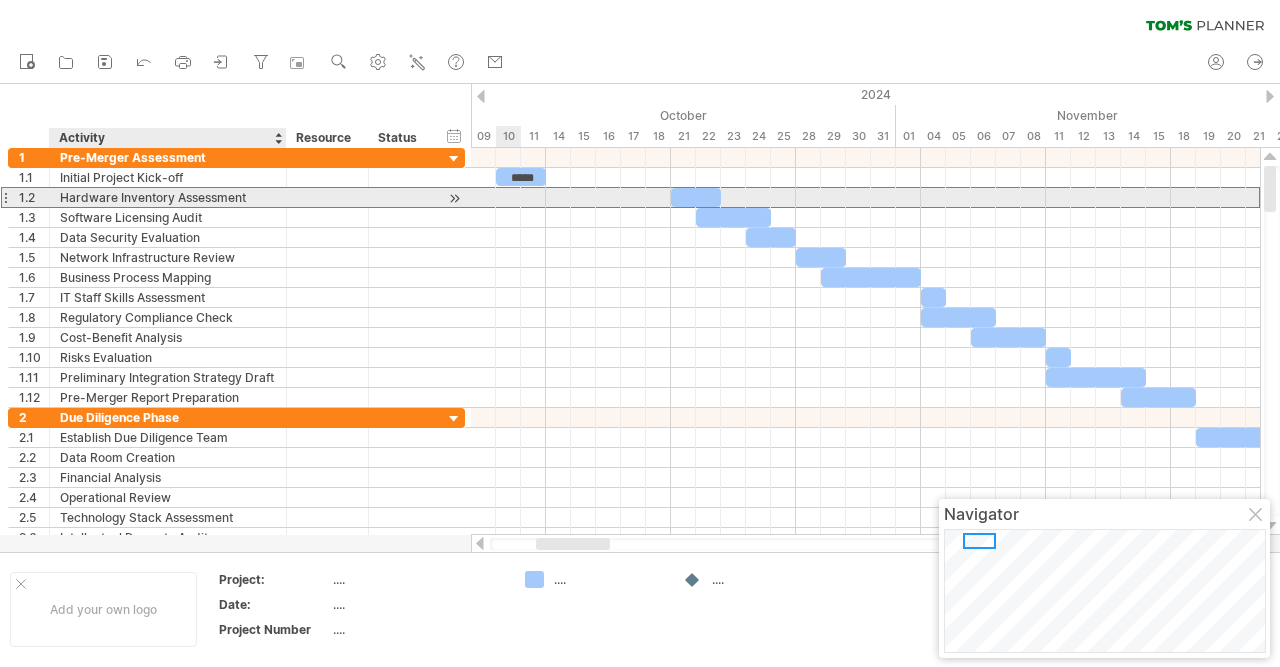 click on "Hardware Inventory Assessment" at bounding box center [168, 197] 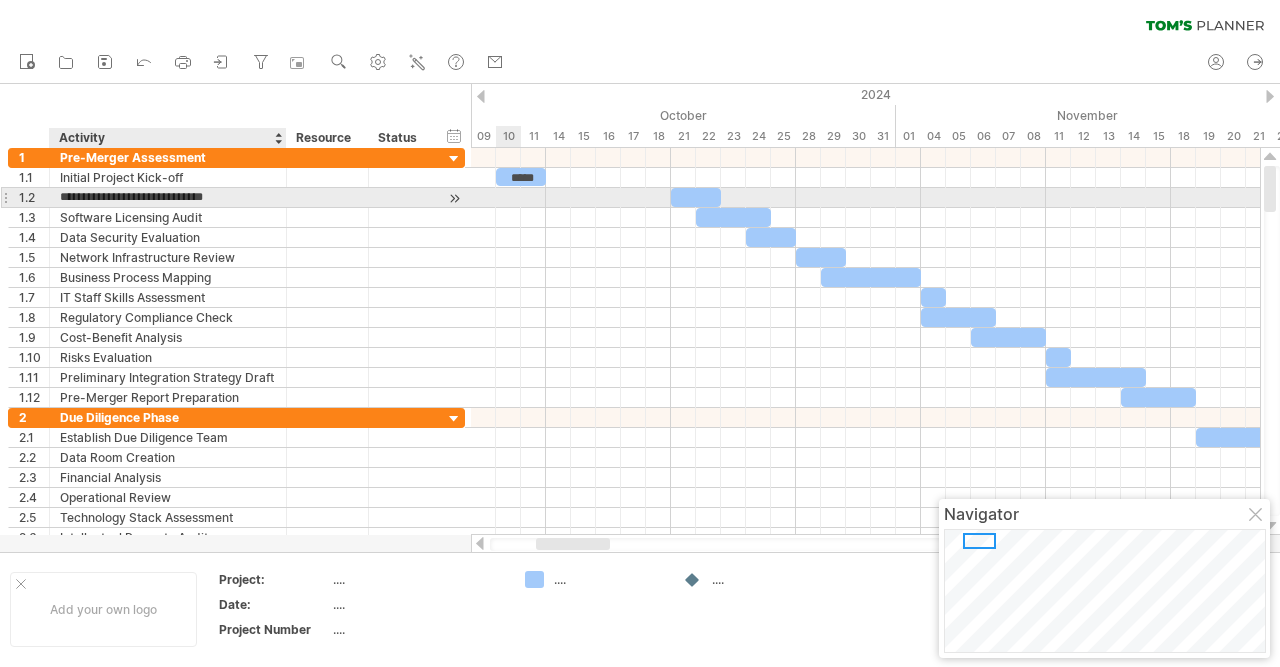 click on "**********" at bounding box center (168, 197) 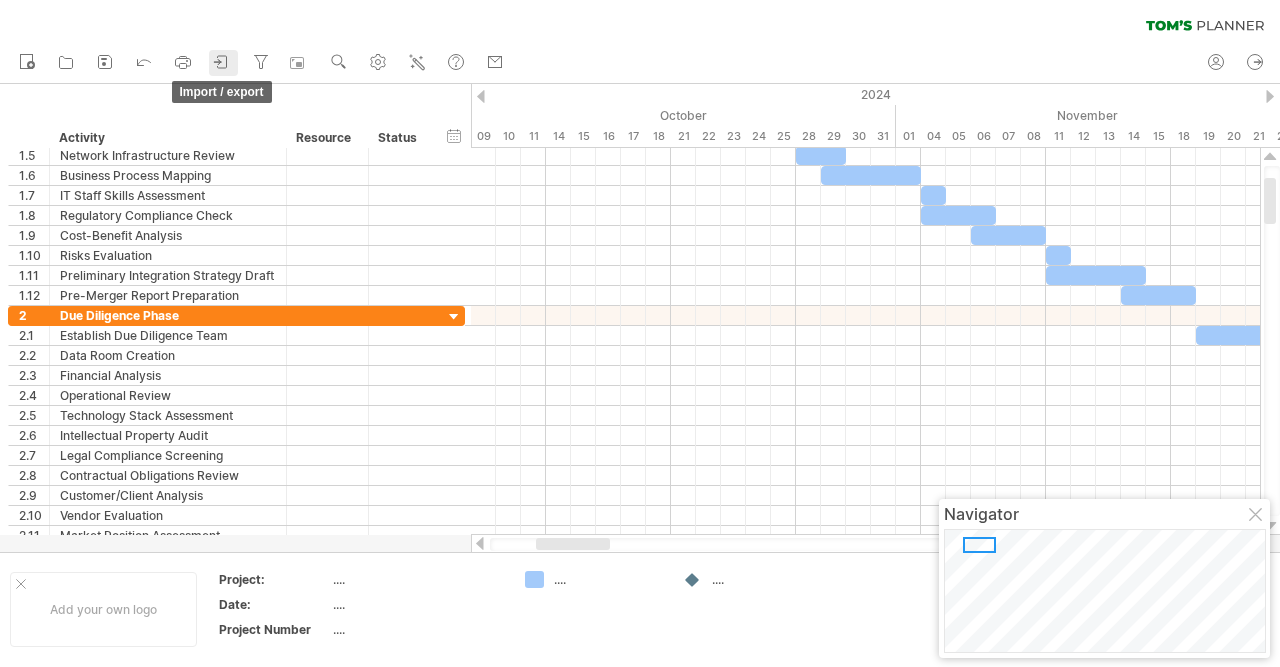 click 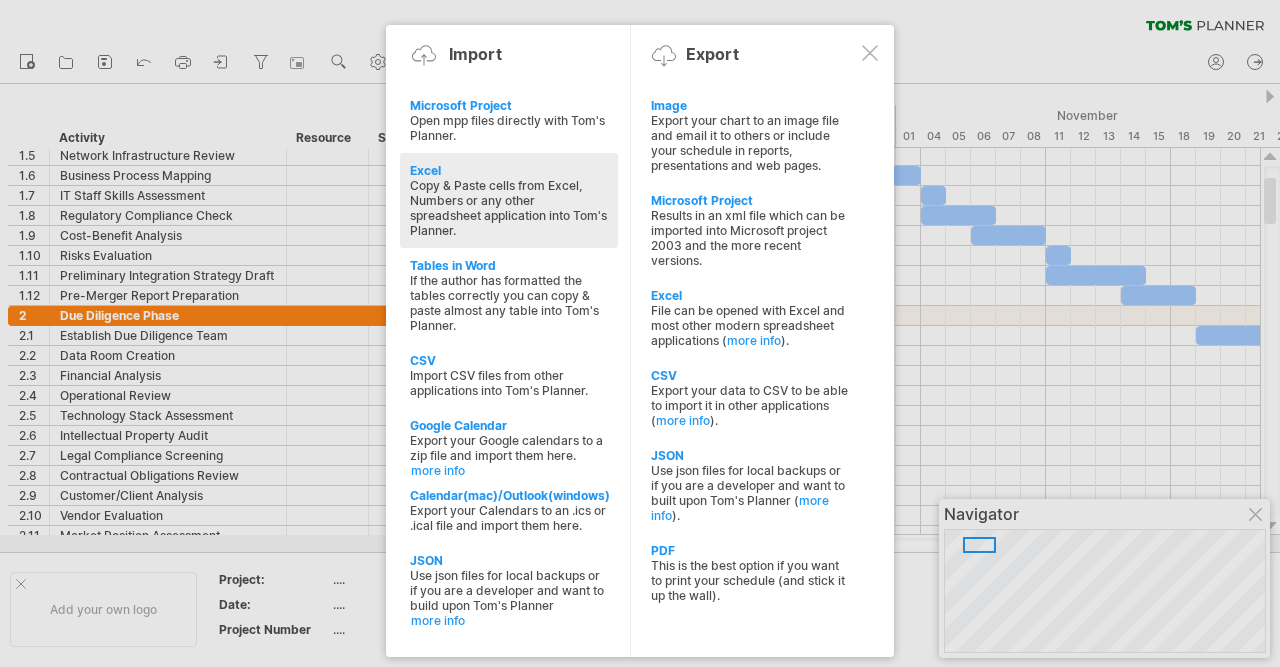 click on "Excel" at bounding box center (509, 170) 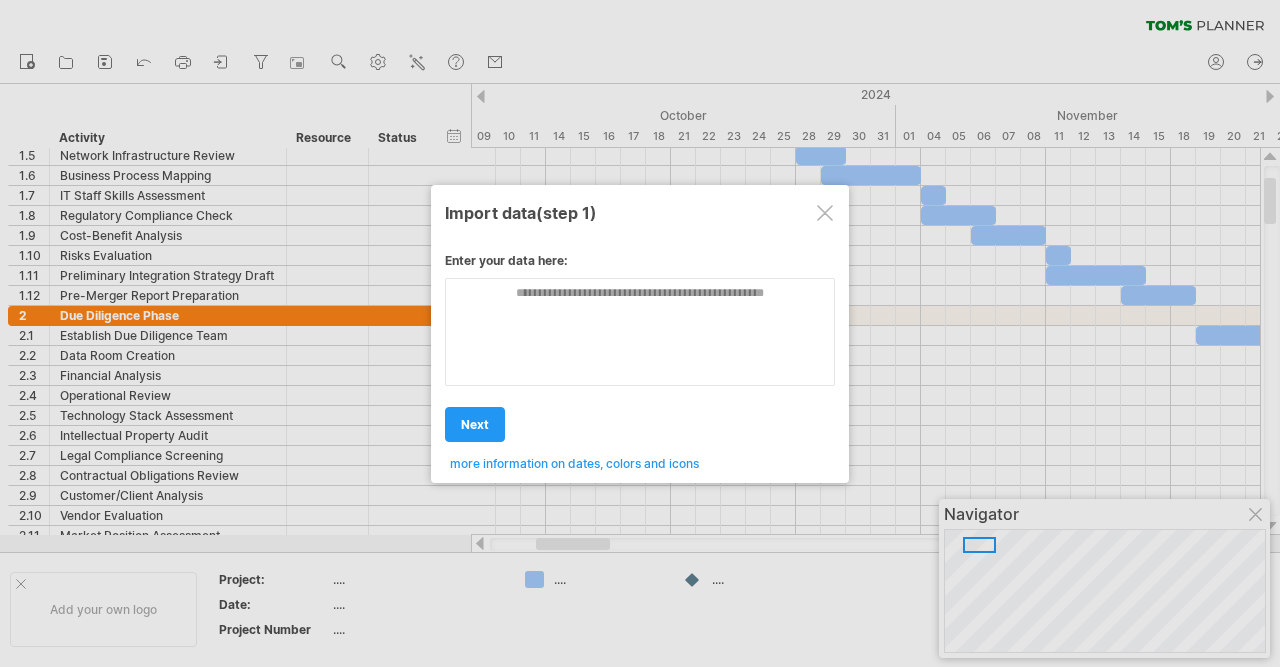 click at bounding box center [825, 213] 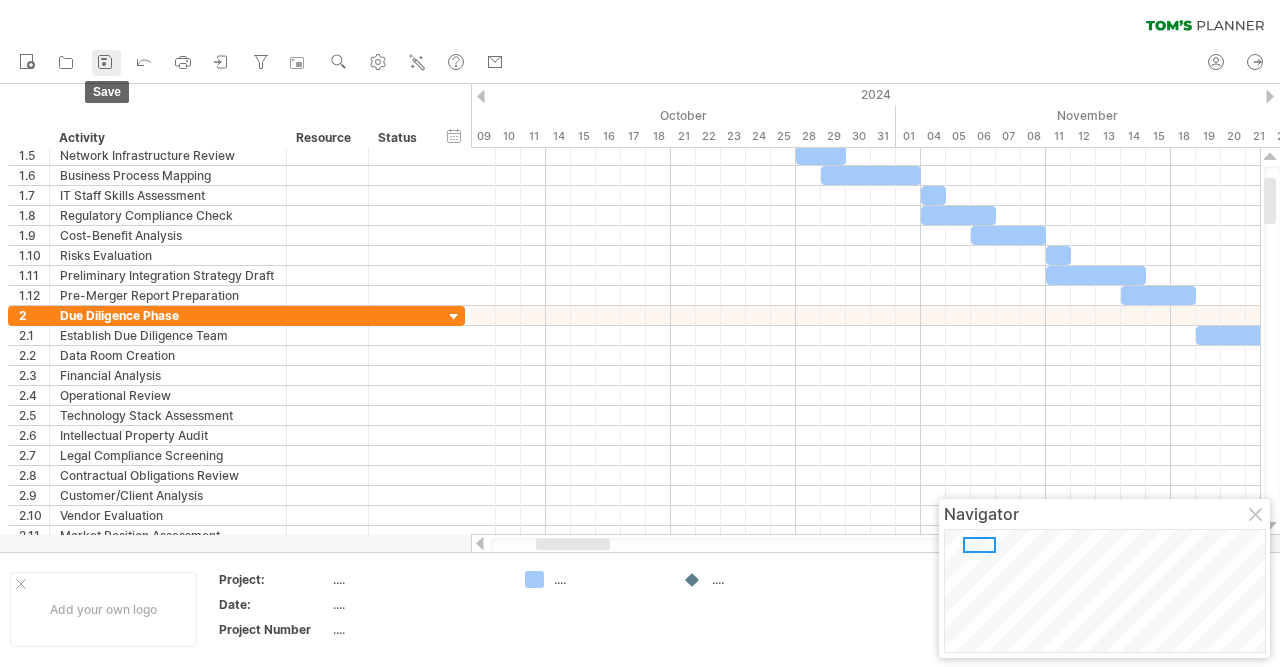 click 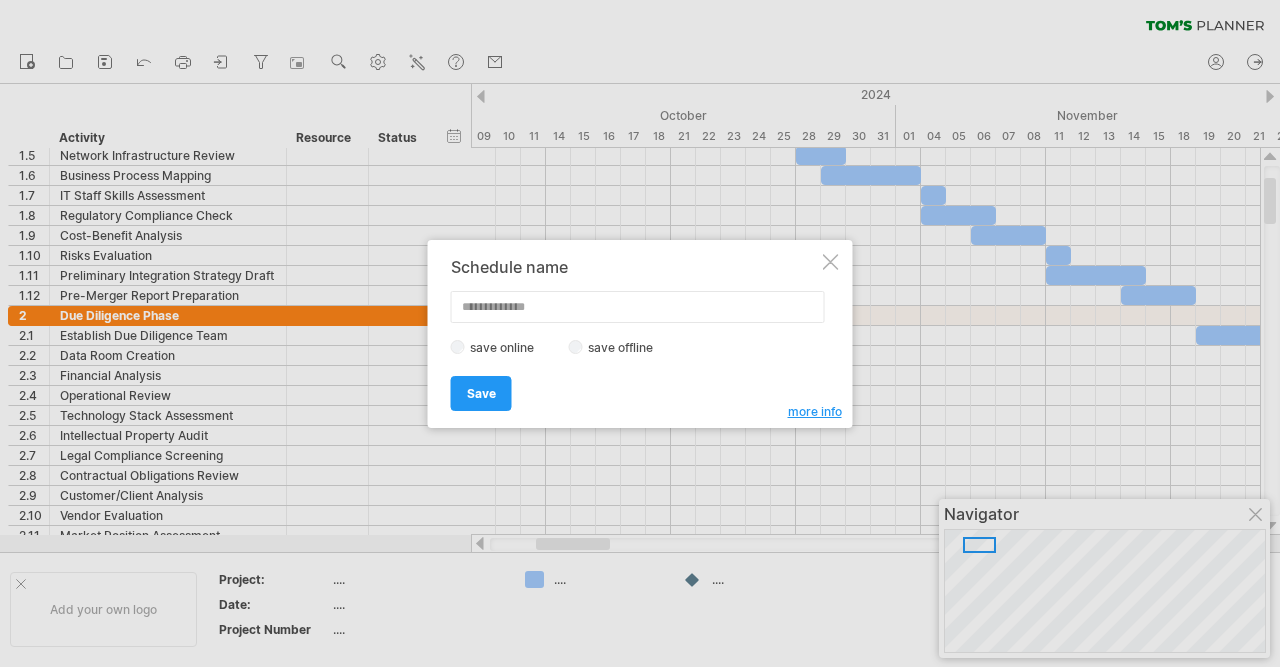 click at bounding box center [638, 307] 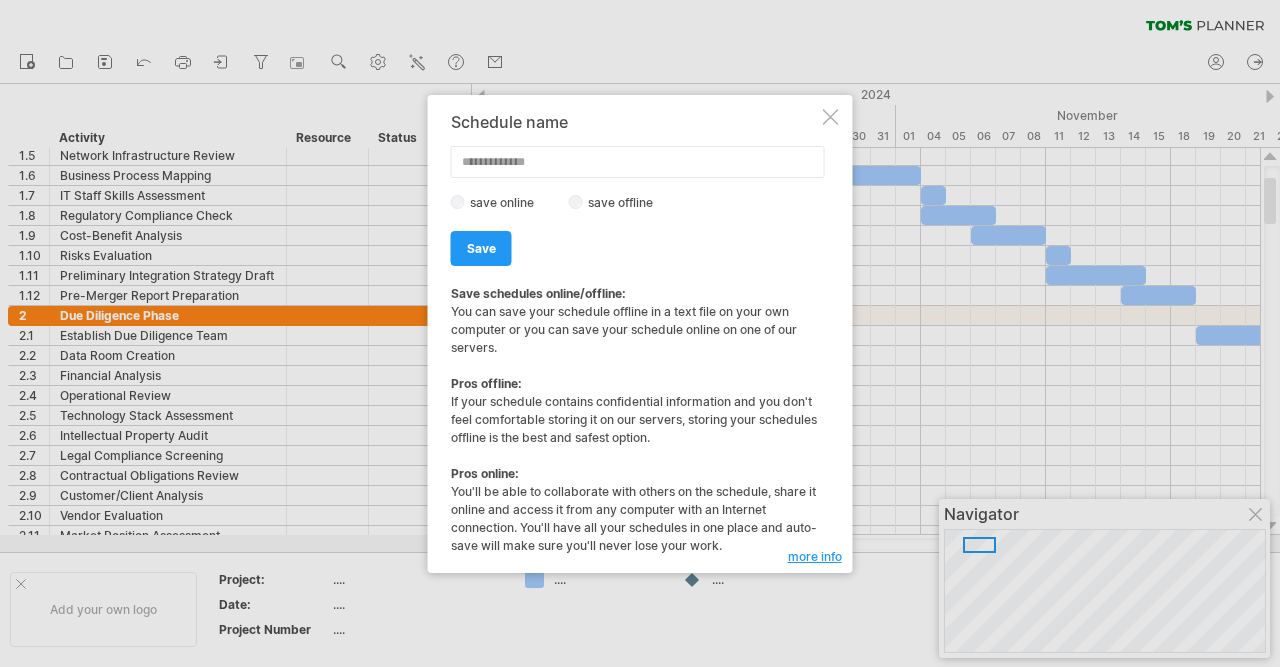 click on "more info" at bounding box center [815, 556] 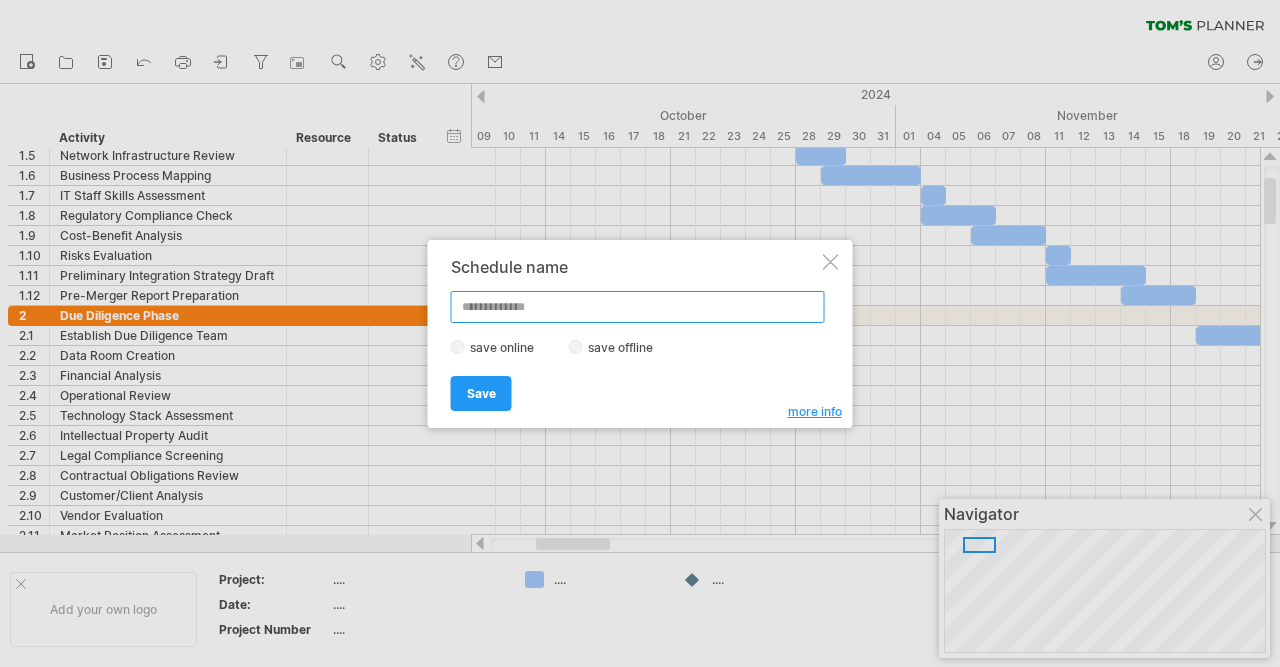 click at bounding box center [638, 307] 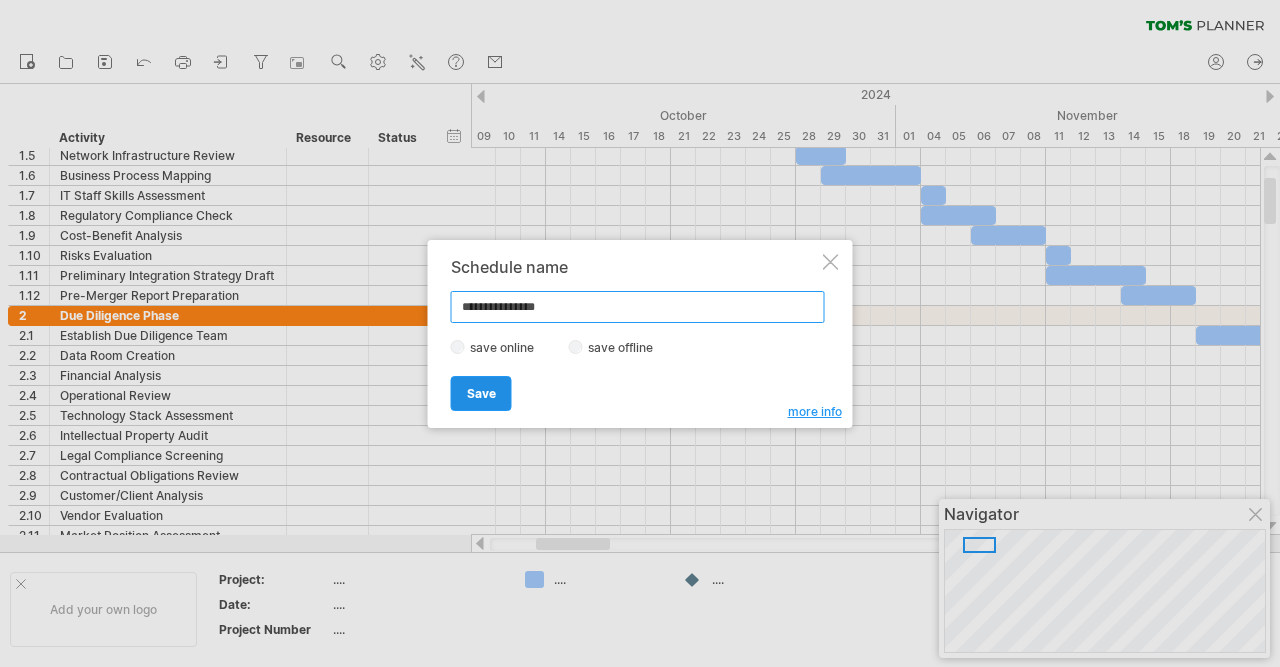 type on "**********" 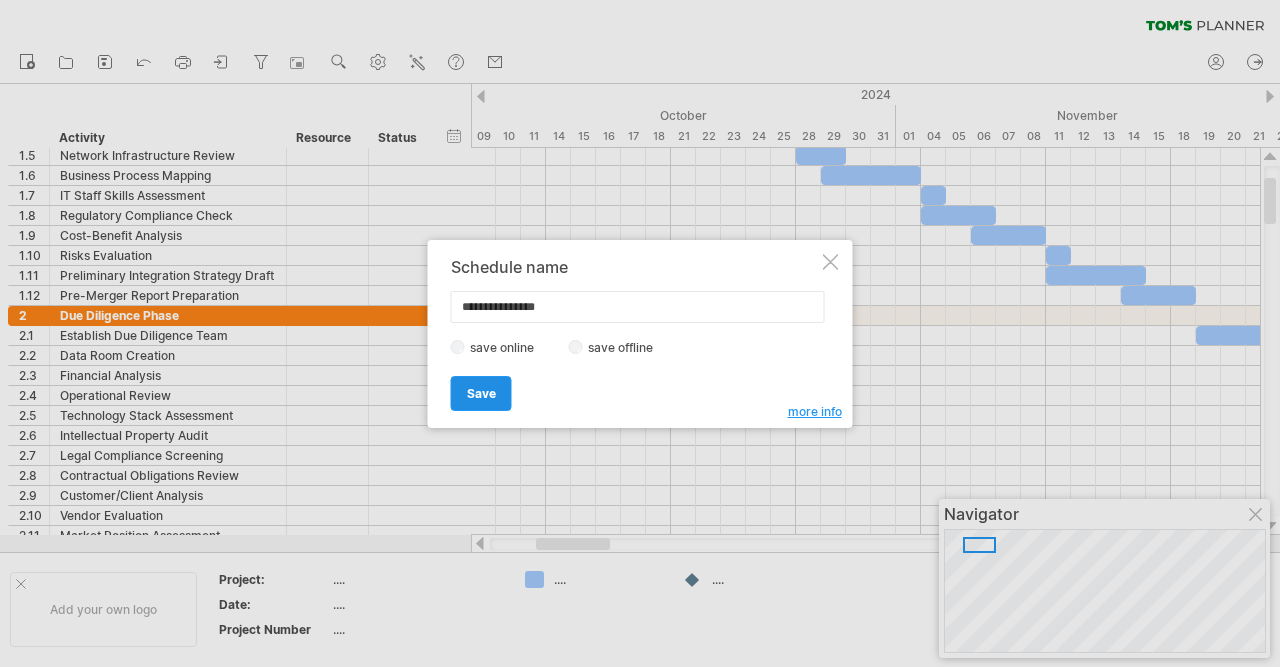 click on "Save" at bounding box center [481, 393] 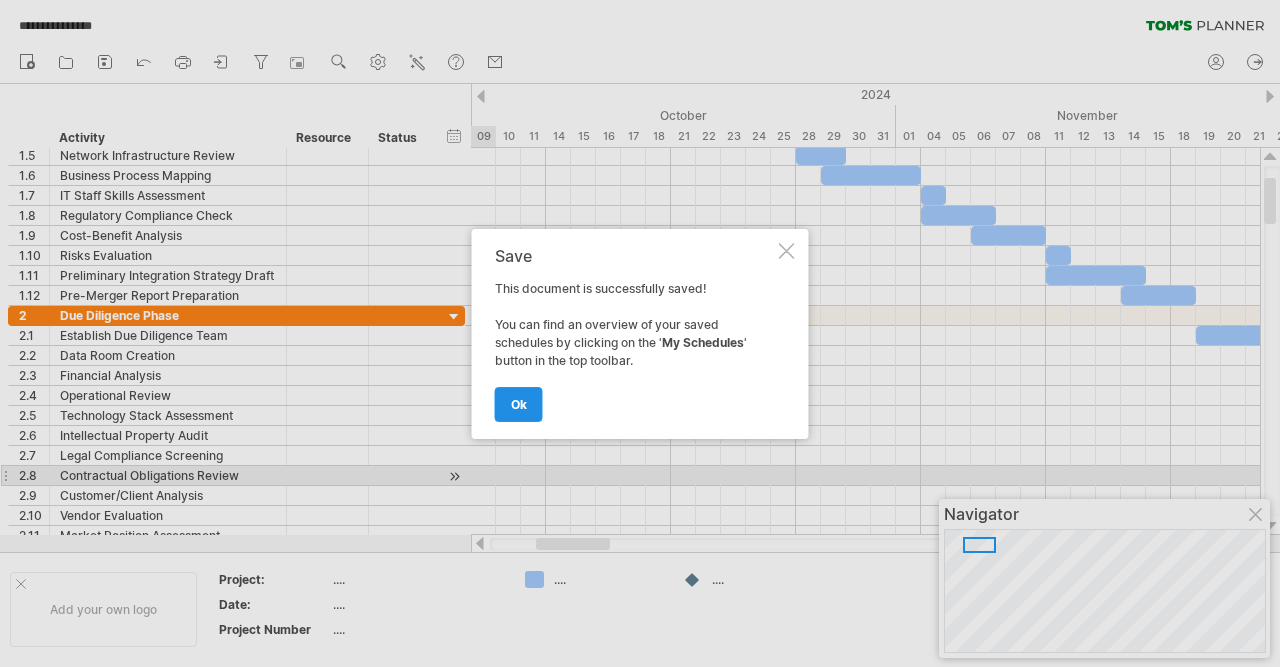 click on "ok" at bounding box center (519, 404) 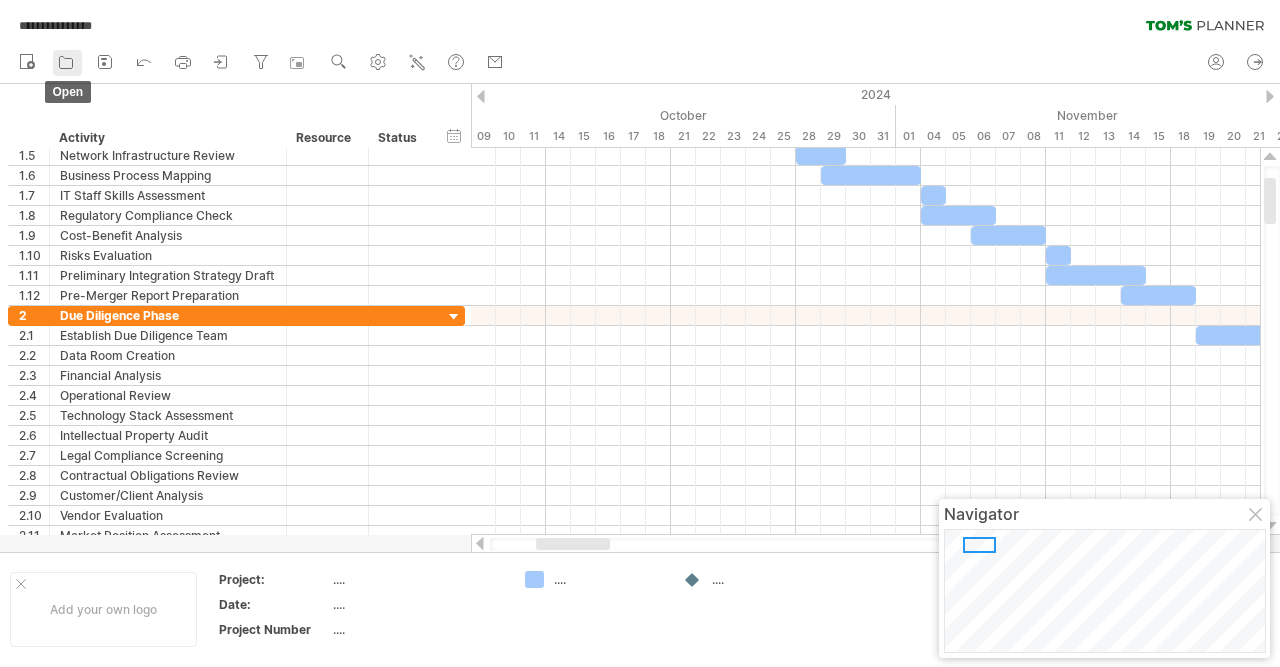 click 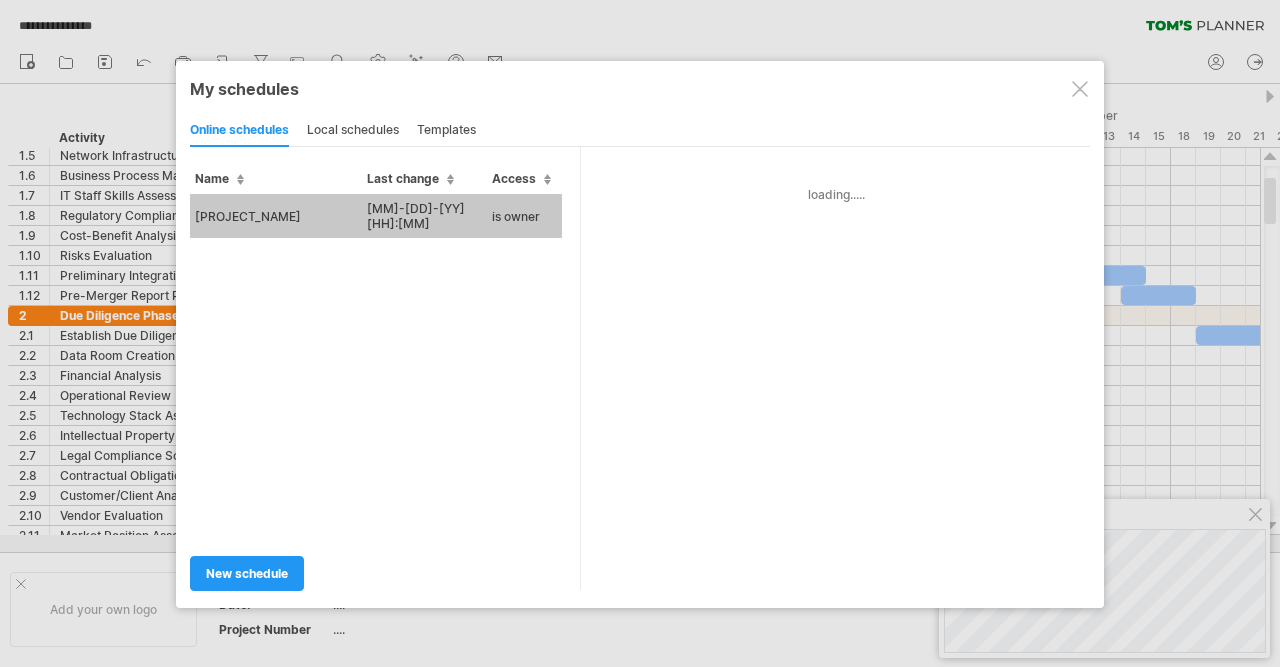 type on "**********" 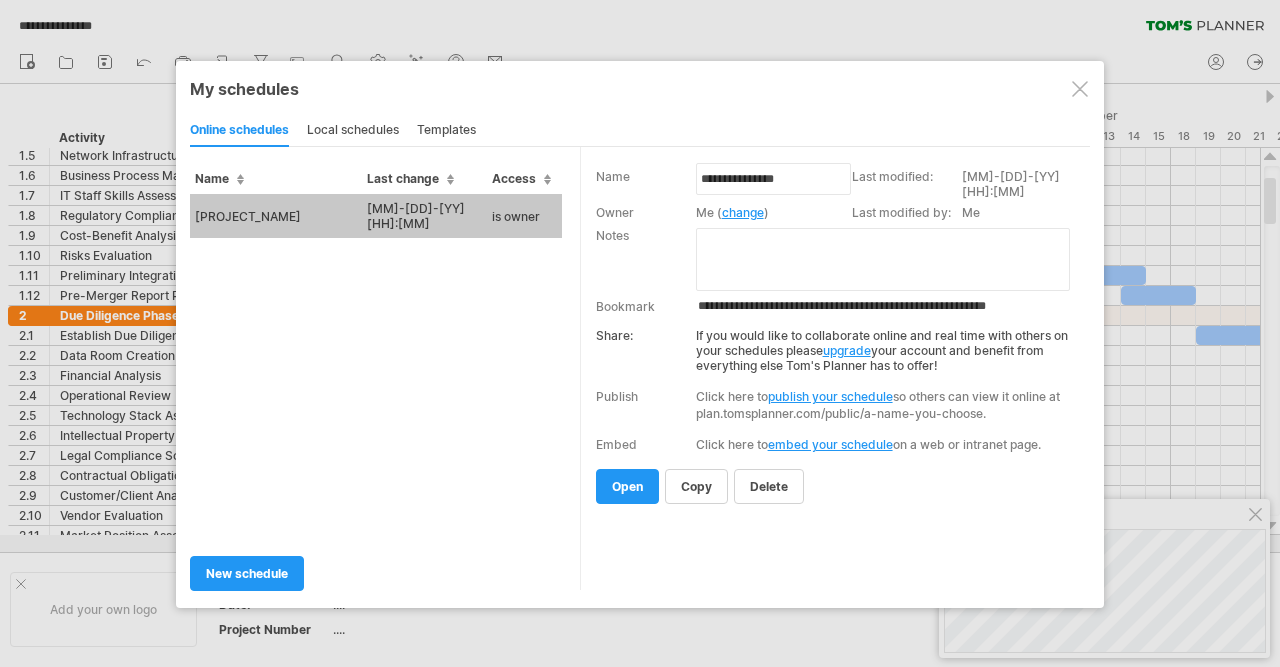 click on "local schedules" at bounding box center (353, 131) 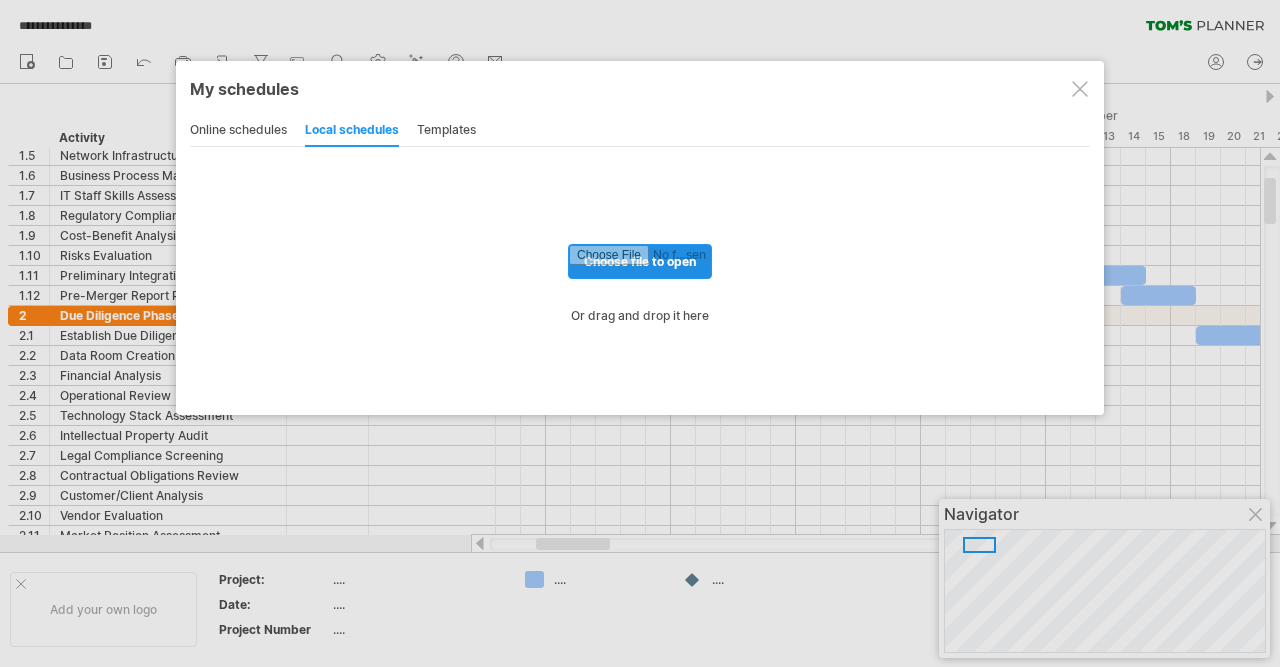click at bounding box center (640, 261) 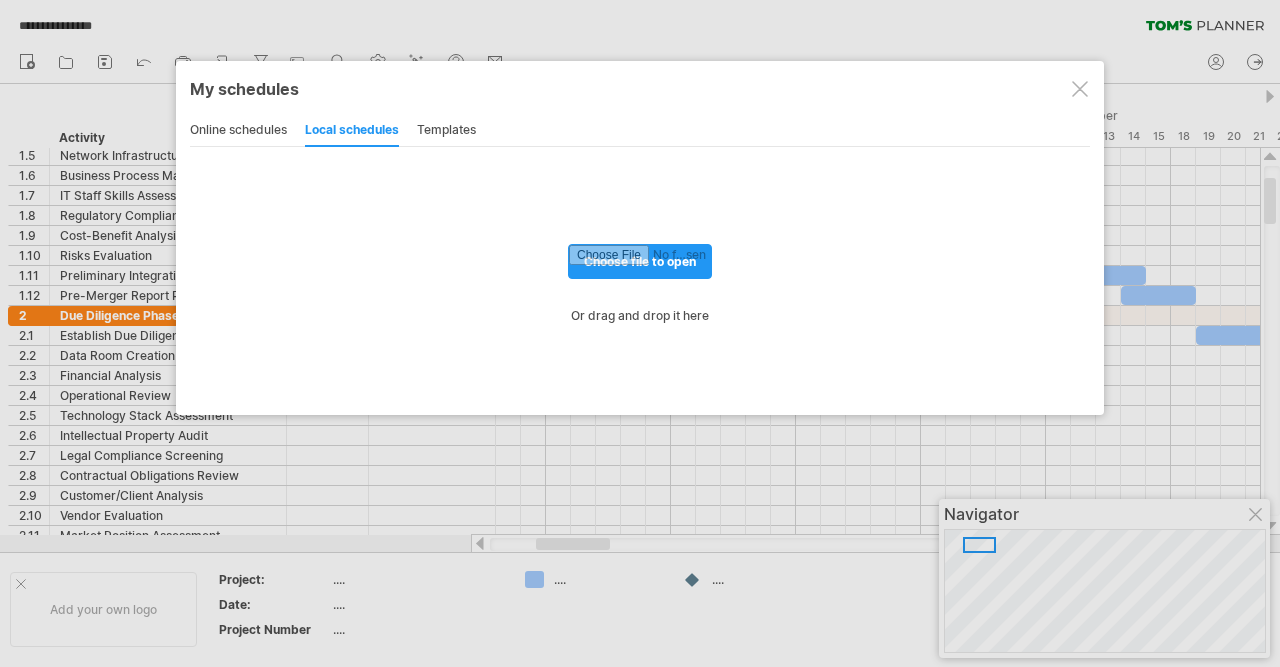 click on "templates" at bounding box center [446, 131] 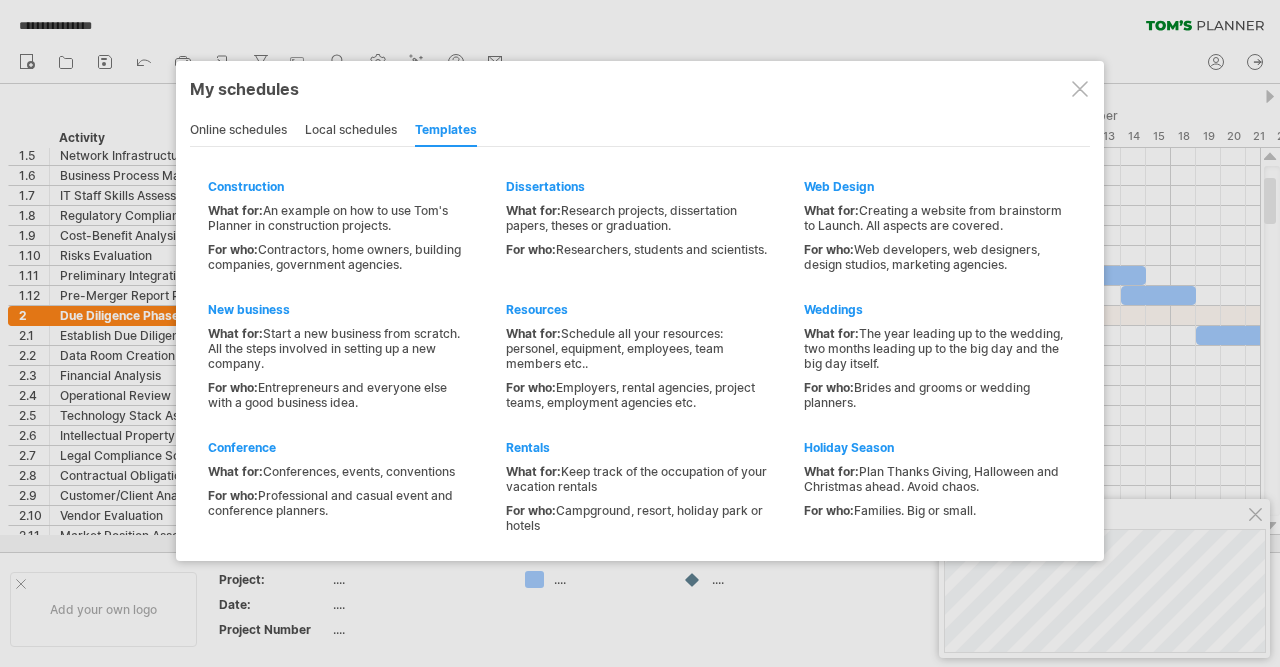 click on "online schedules" at bounding box center (238, 131) 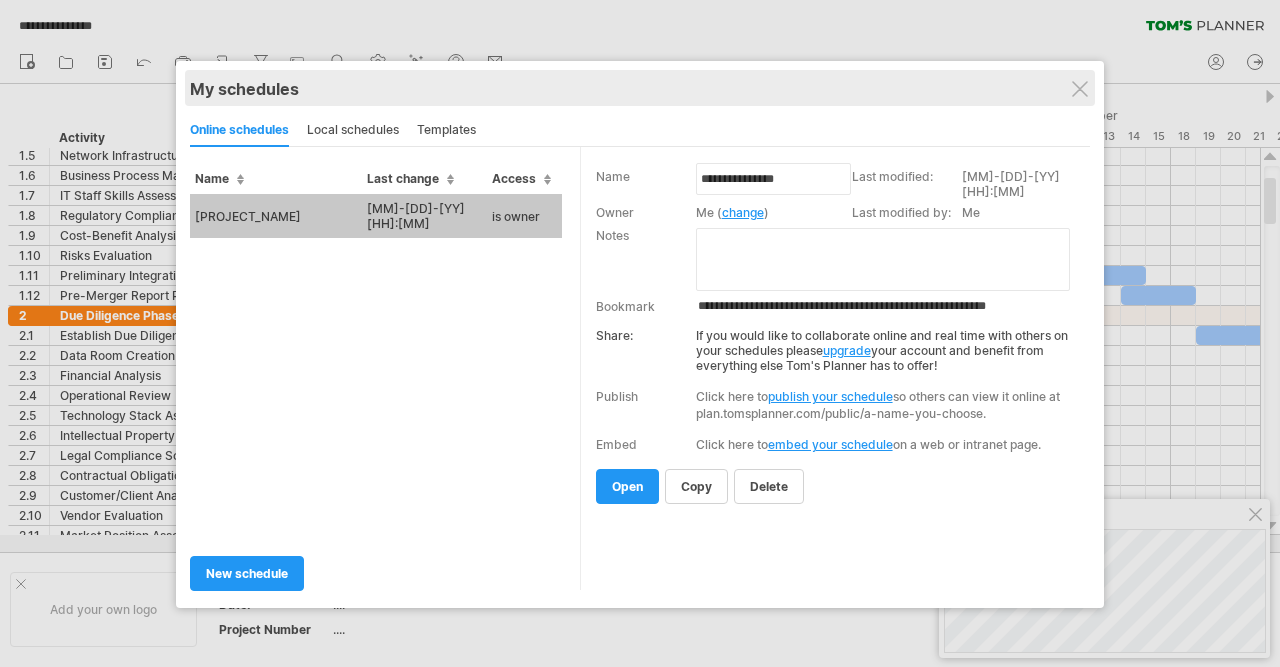 click on "My schedules" at bounding box center [640, 89] 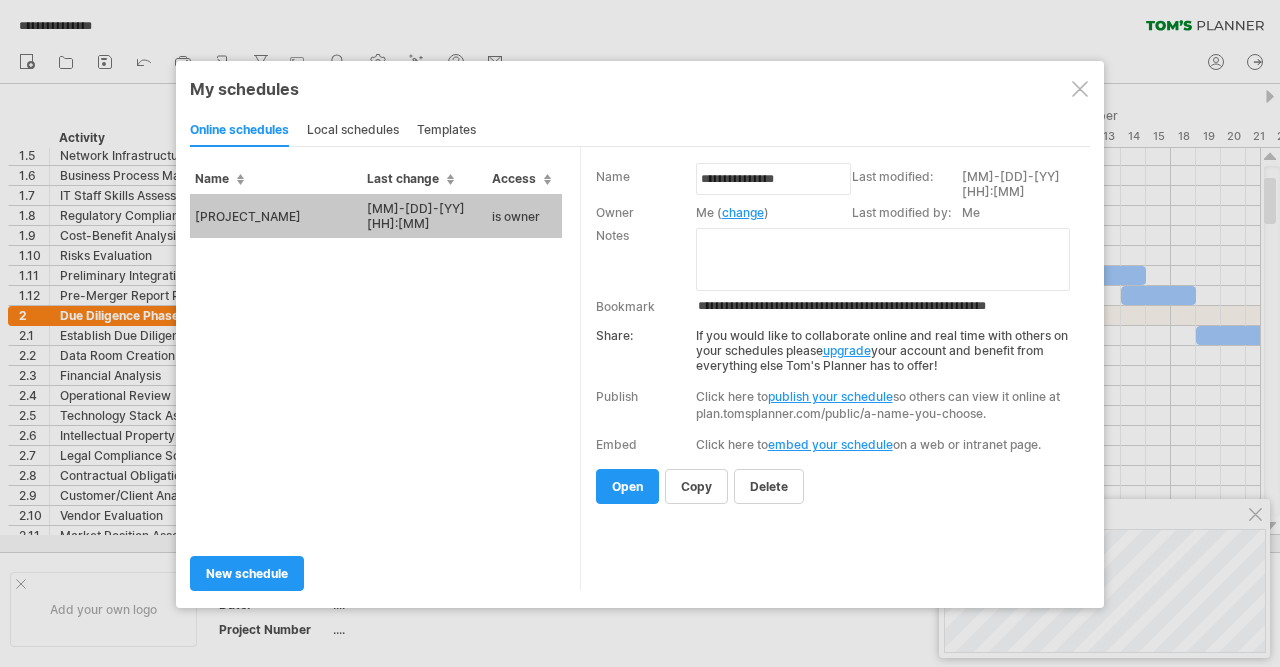 click at bounding box center (1080, 89) 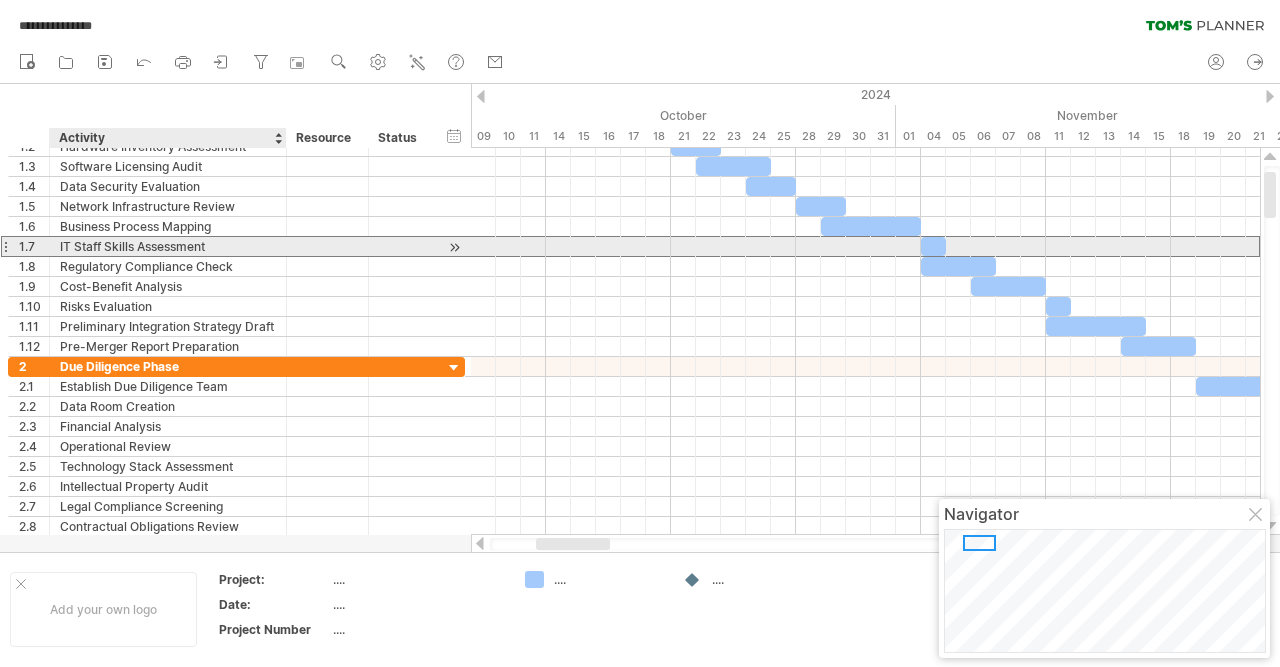 click on "IT Staff Skills Assessment" at bounding box center [168, 246] 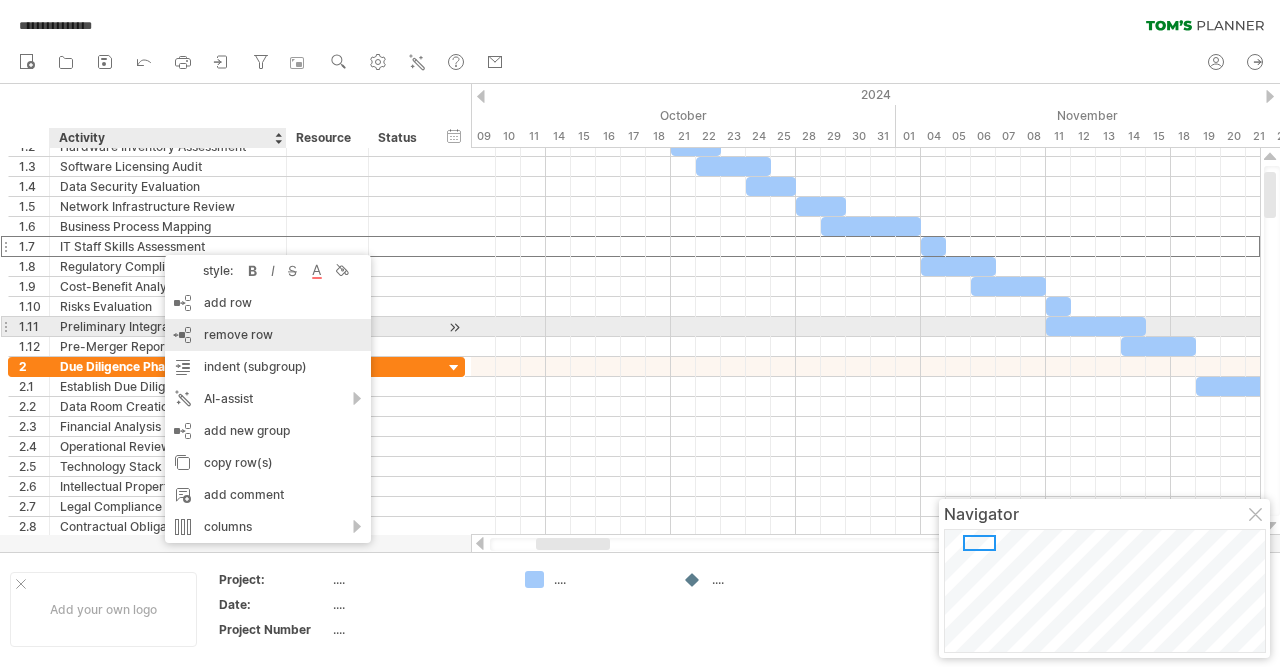 click on "remove row" at bounding box center [238, 334] 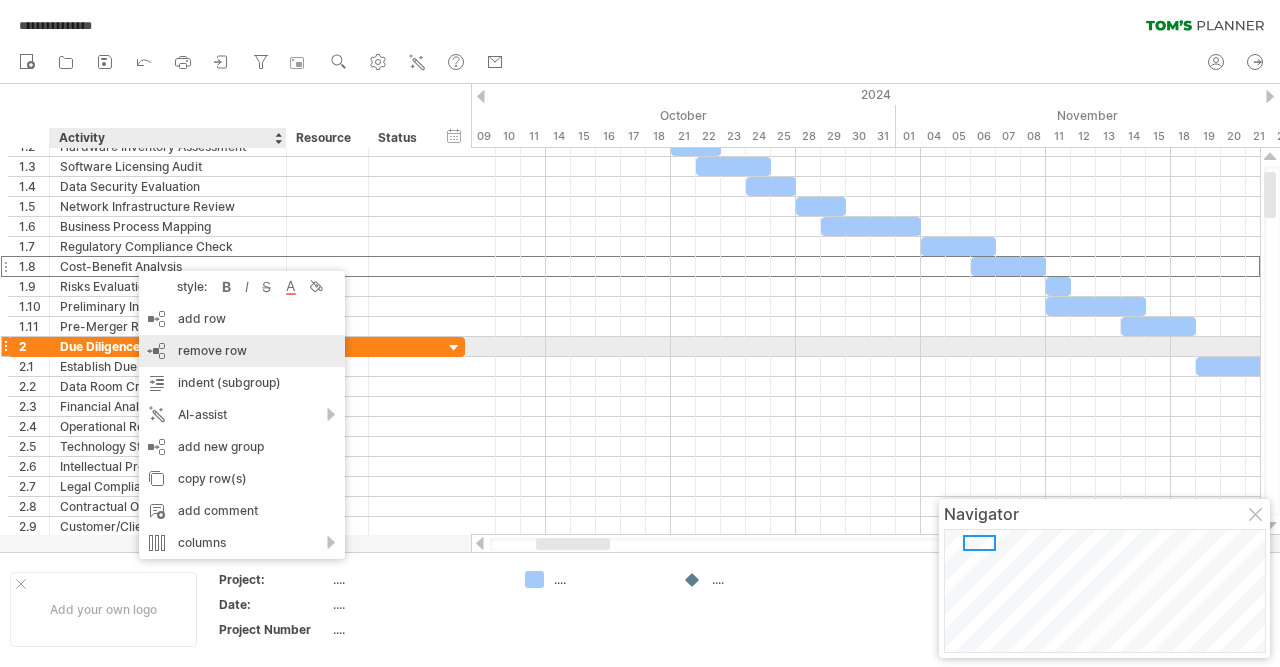 click on "remove row" at bounding box center [212, 350] 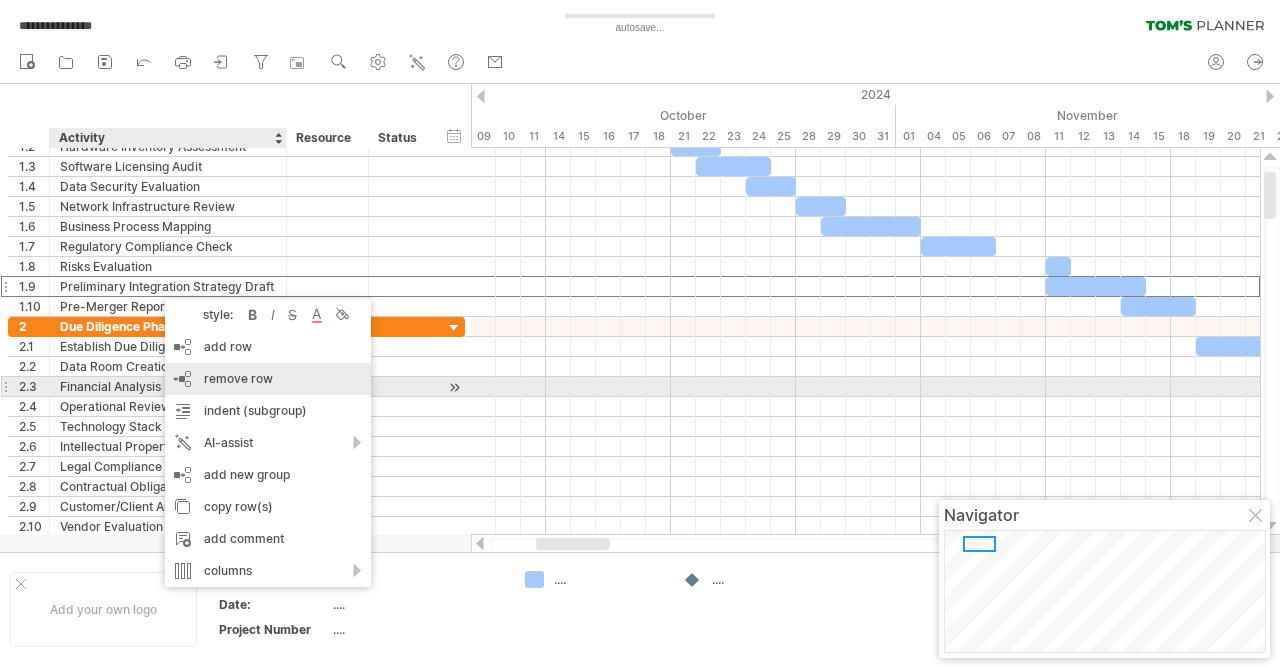 click on "remove row" at bounding box center (238, 378) 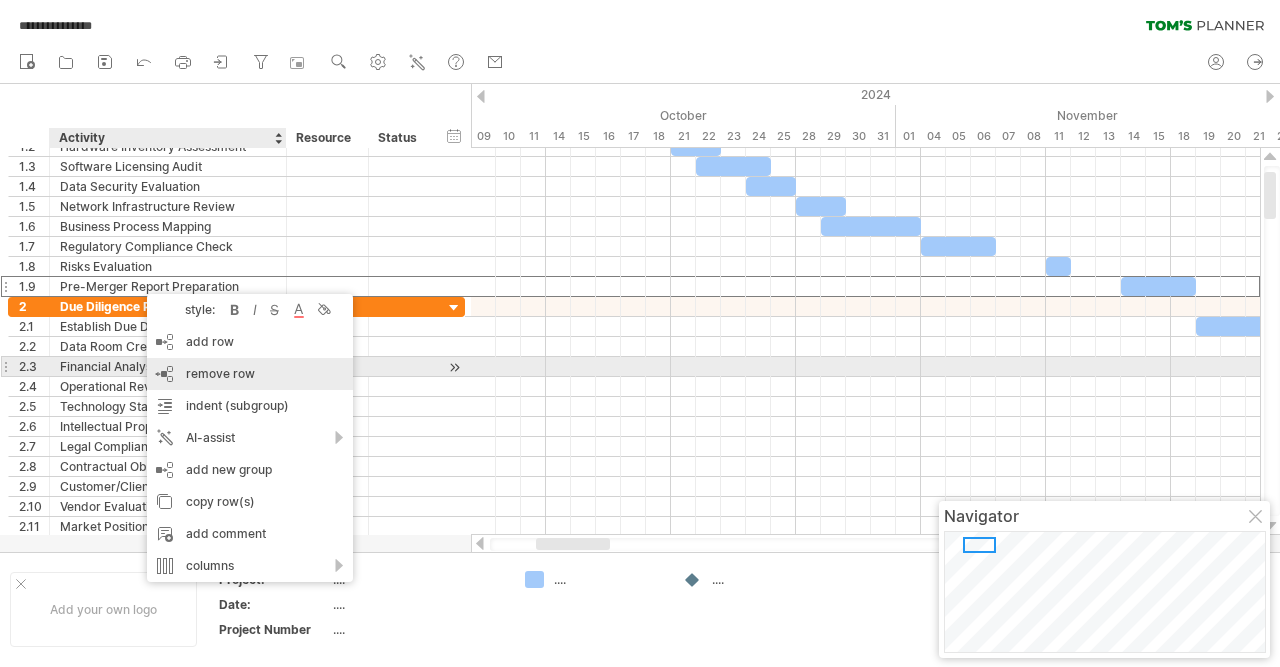 click on "remove row" at bounding box center (220, 373) 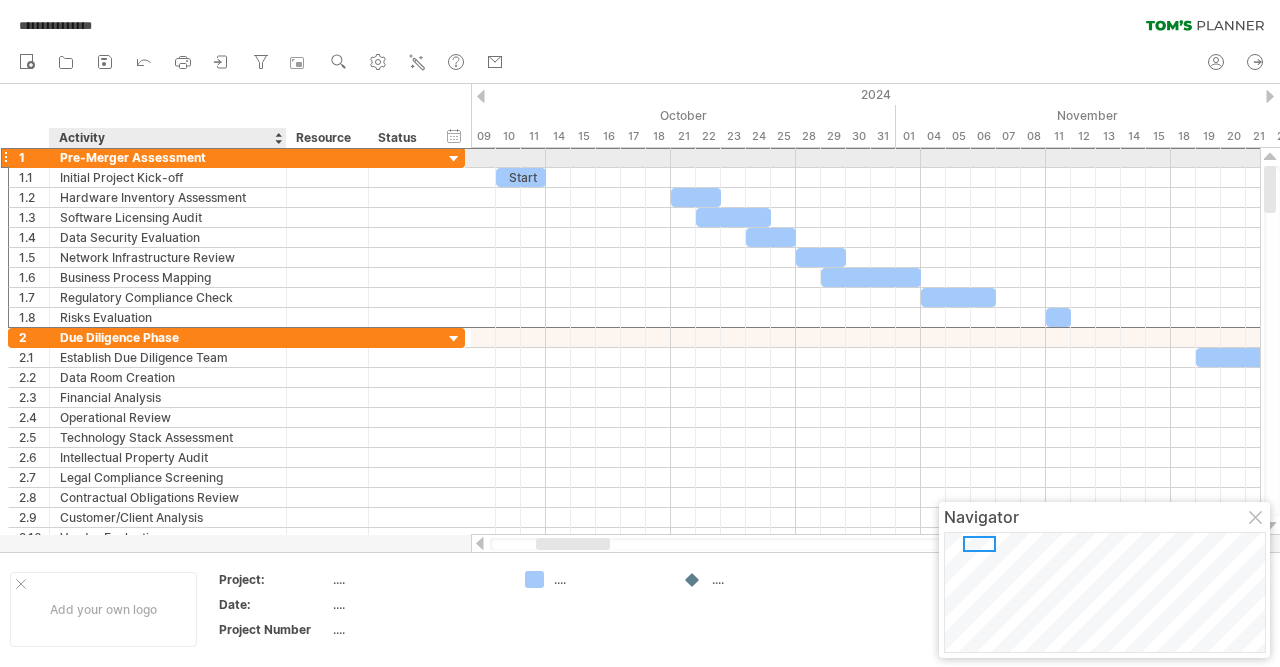 click on "Pre-Merger Assessment" at bounding box center [168, 157] 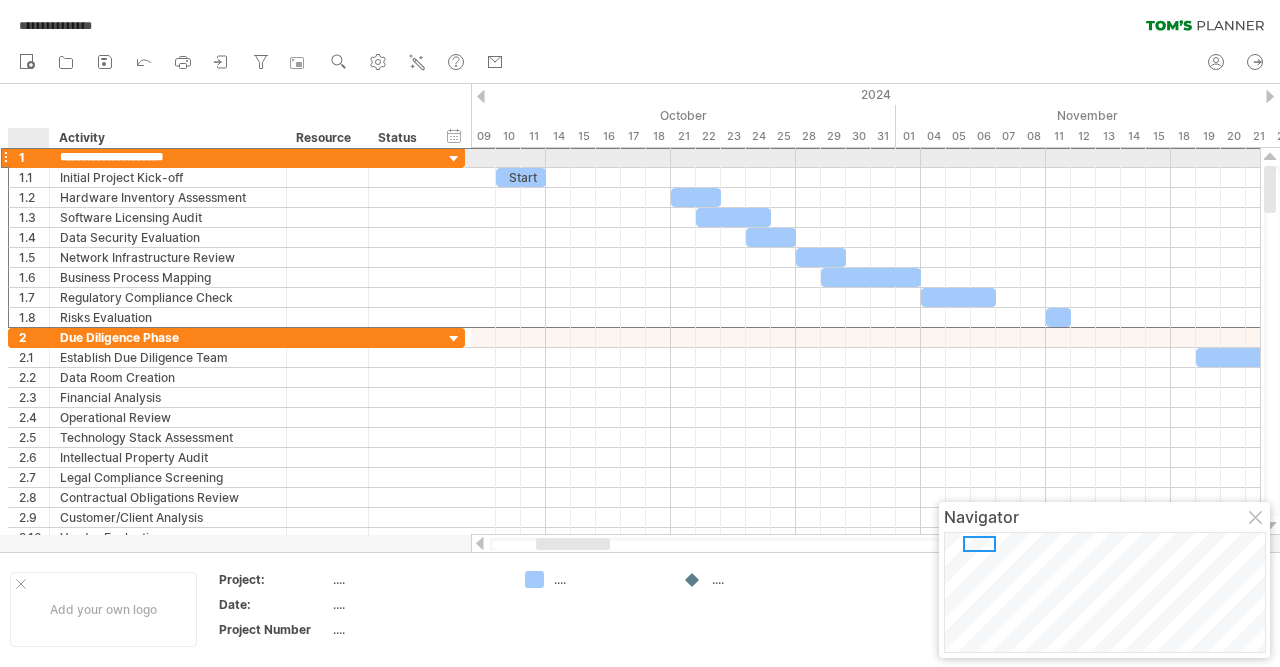 drag, startPoint x: 205, startPoint y: 159, endPoint x: 57, endPoint y: 163, distance: 148.05405 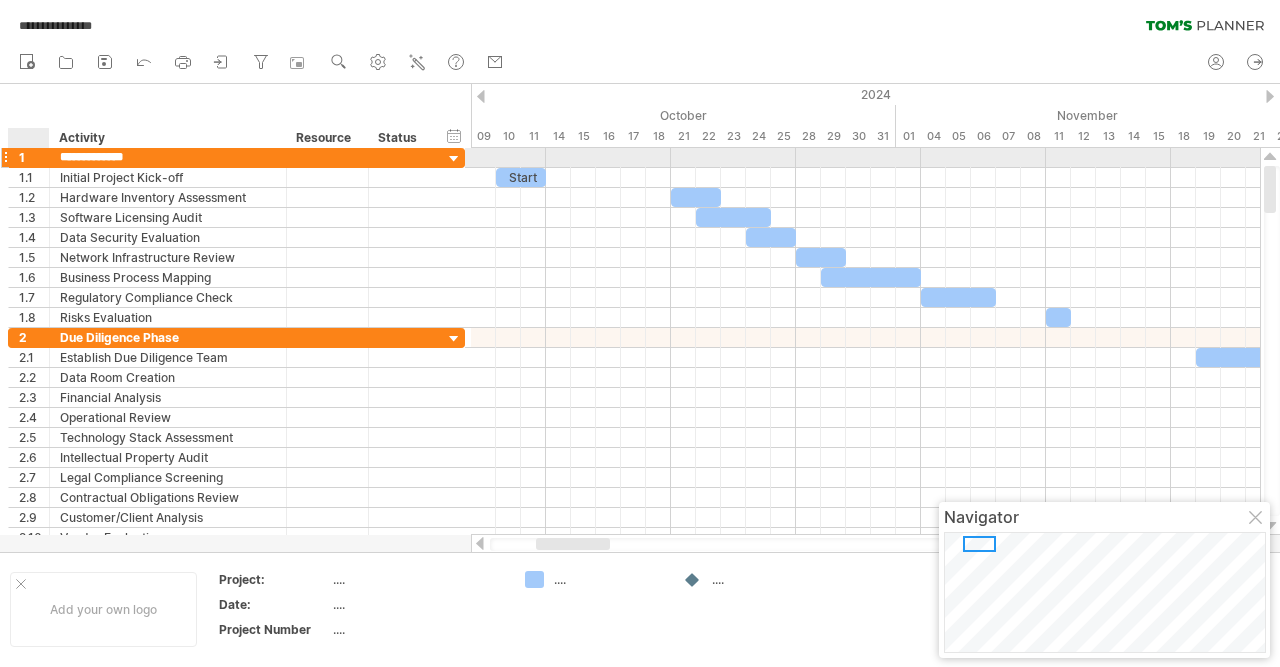 type on "**********" 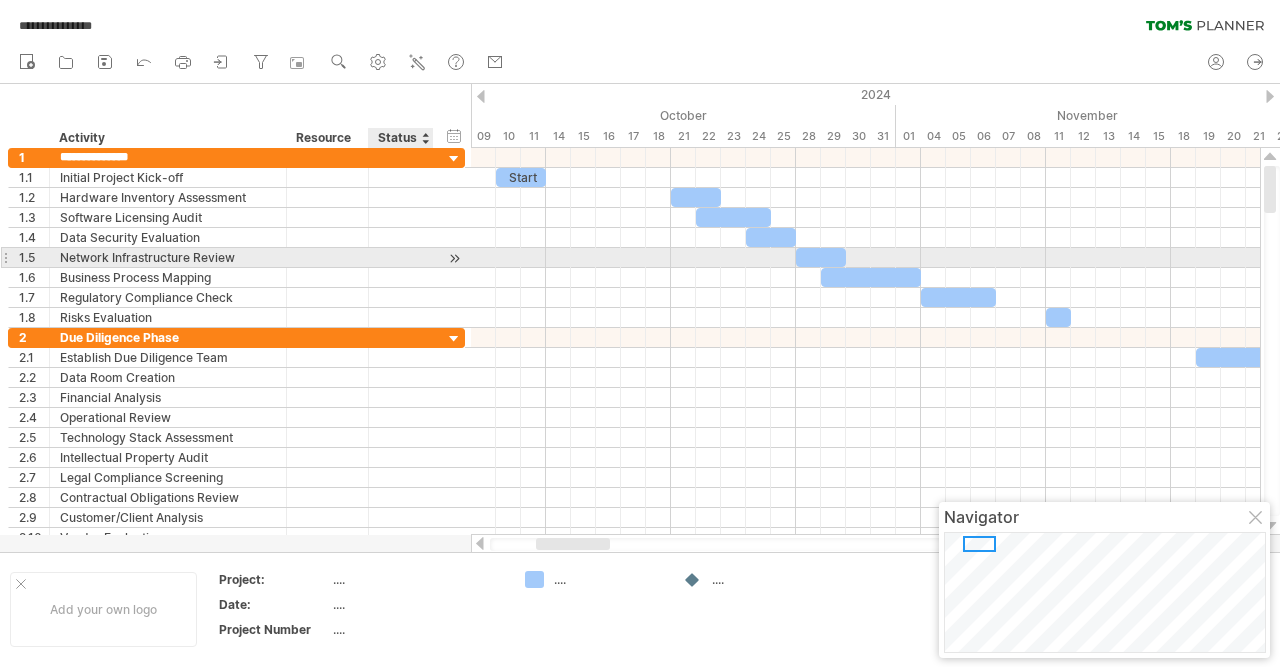 click at bounding box center [865, 278] 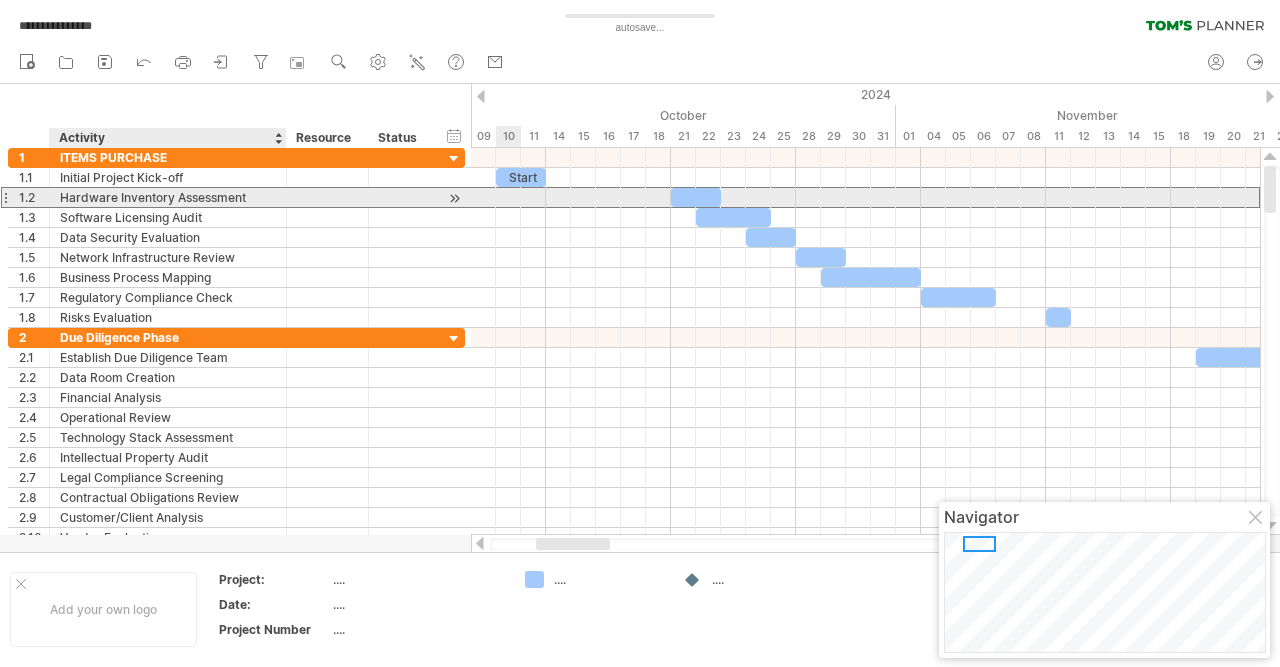 click on "Hardware Inventory Assessment" at bounding box center (168, 197) 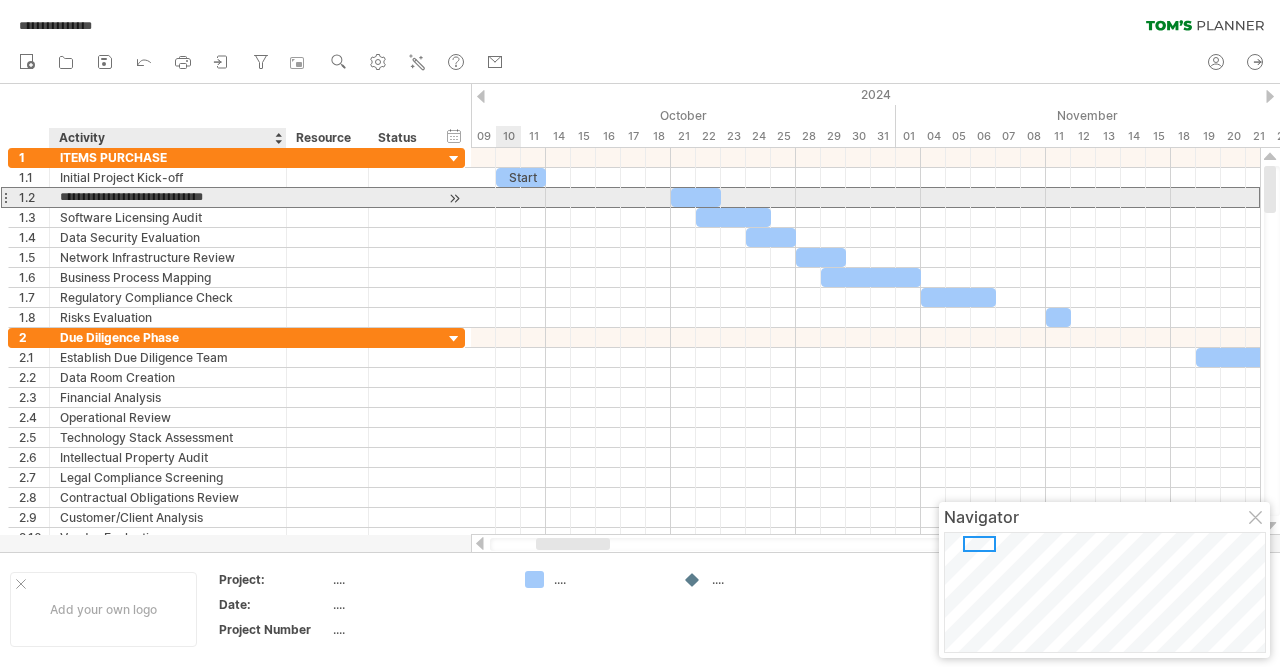 click on "**********" at bounding box center (168, 197) 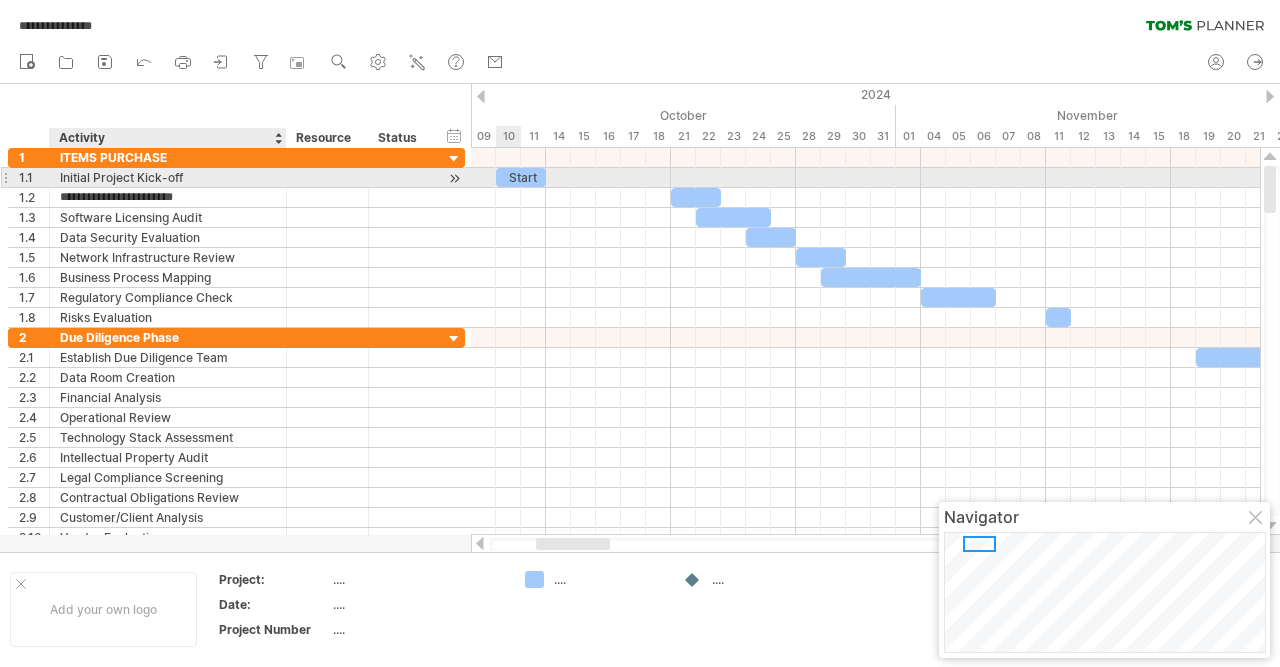 type on "**********" 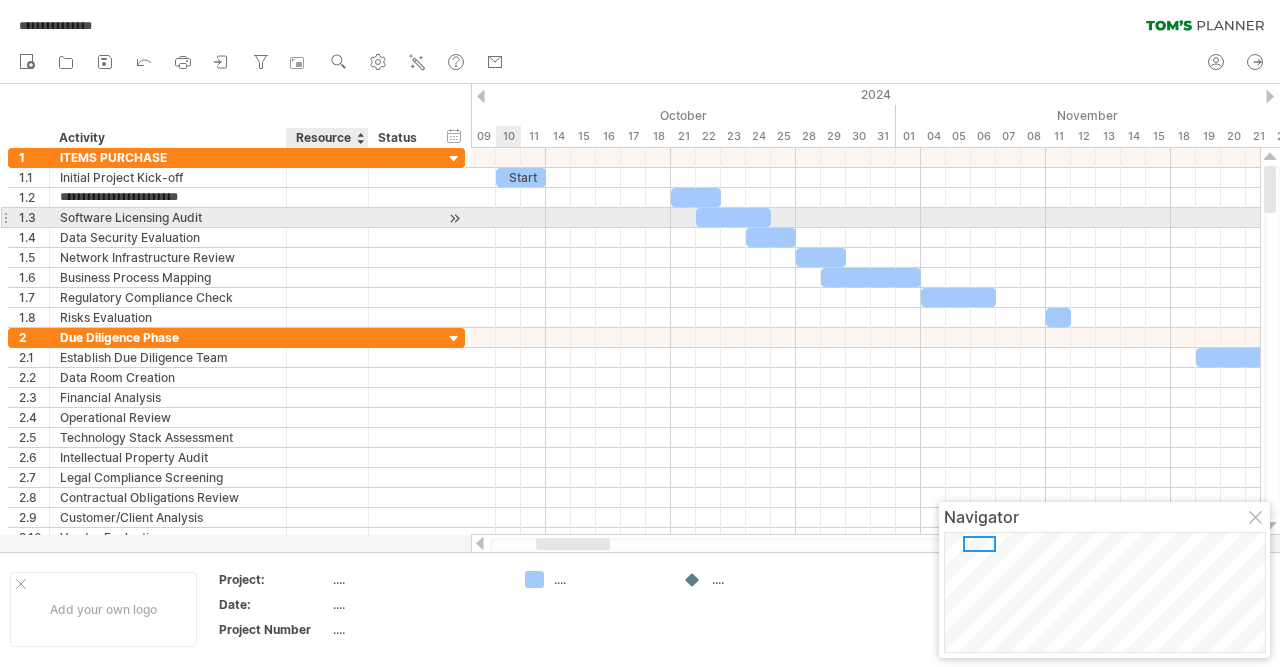 click at bounding box center (366, 218) 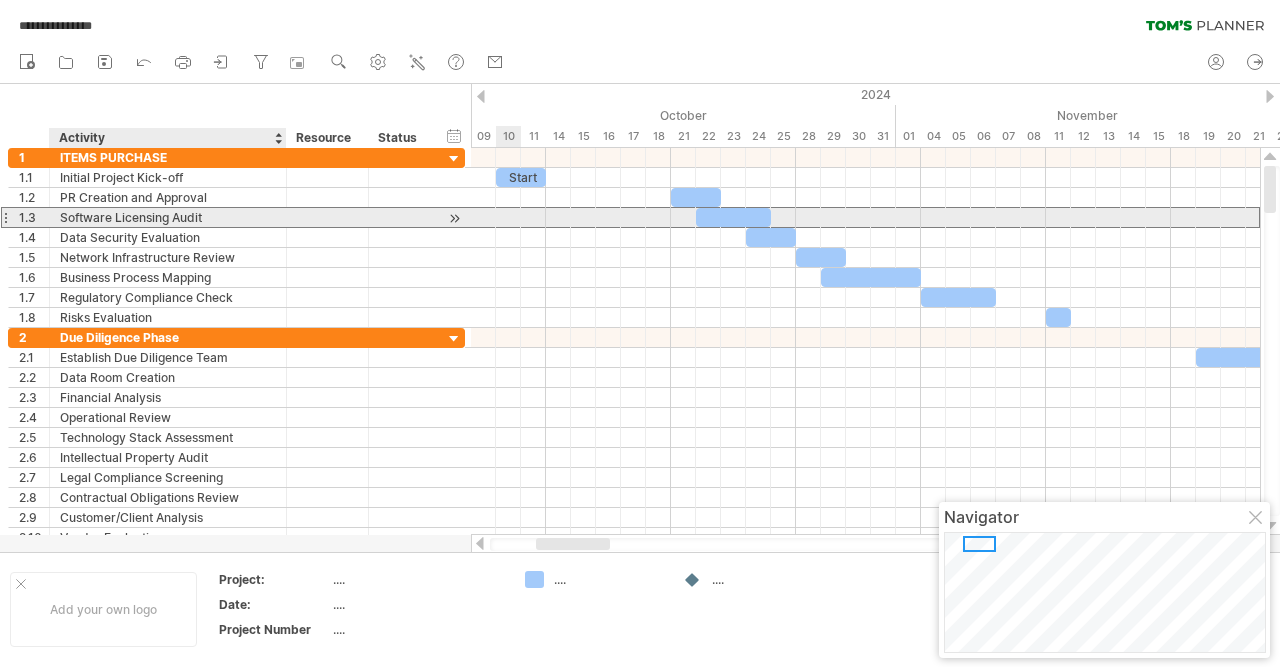 click on "Software Licensing Audit" at bounding box center (168, 217) 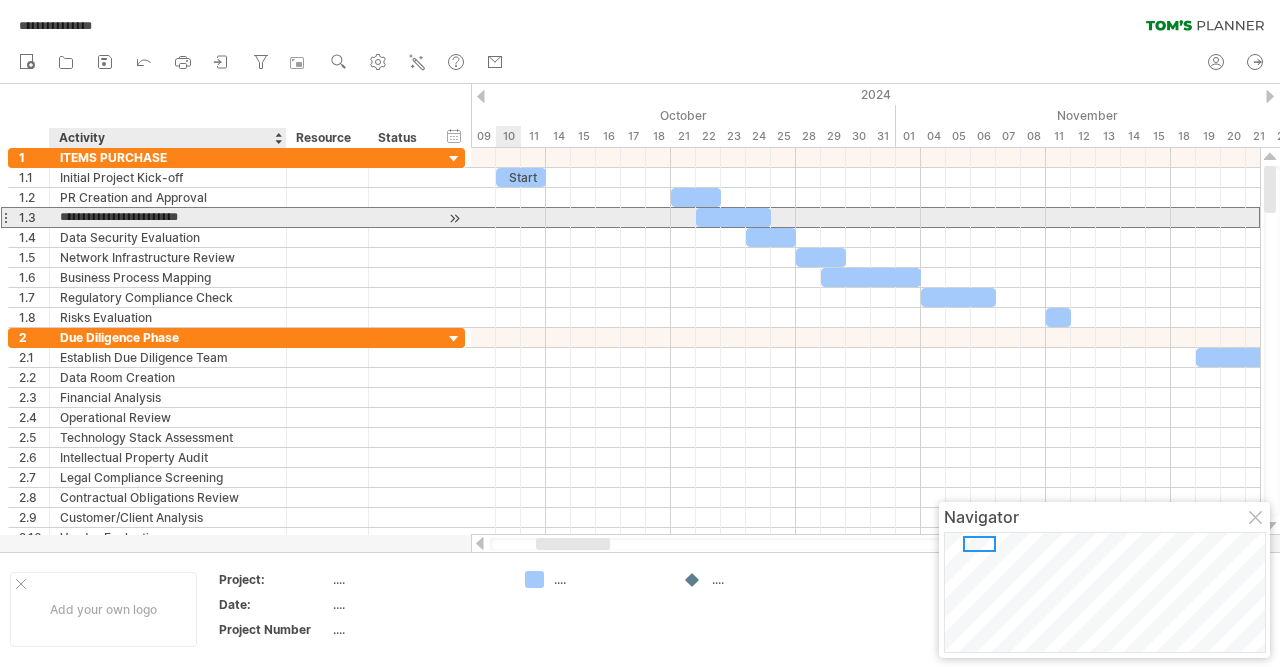 click on "**********" at bounding box center [168, 217] 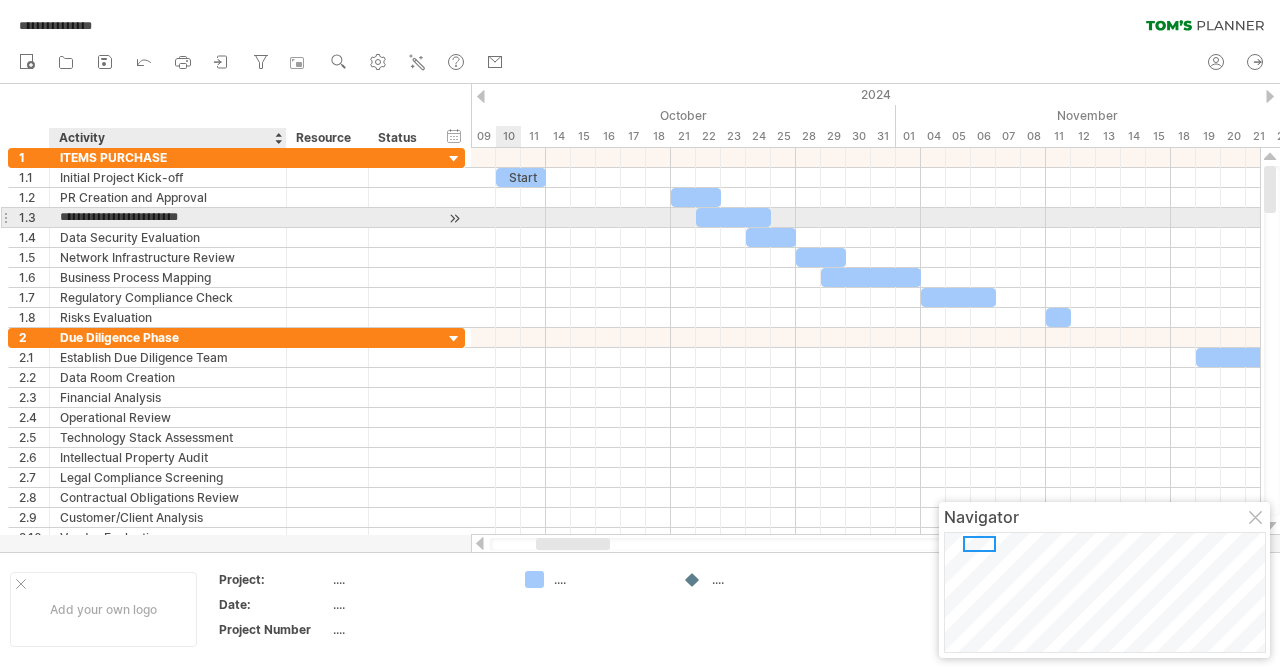 click on "**********" at bounding box center (168, 217) 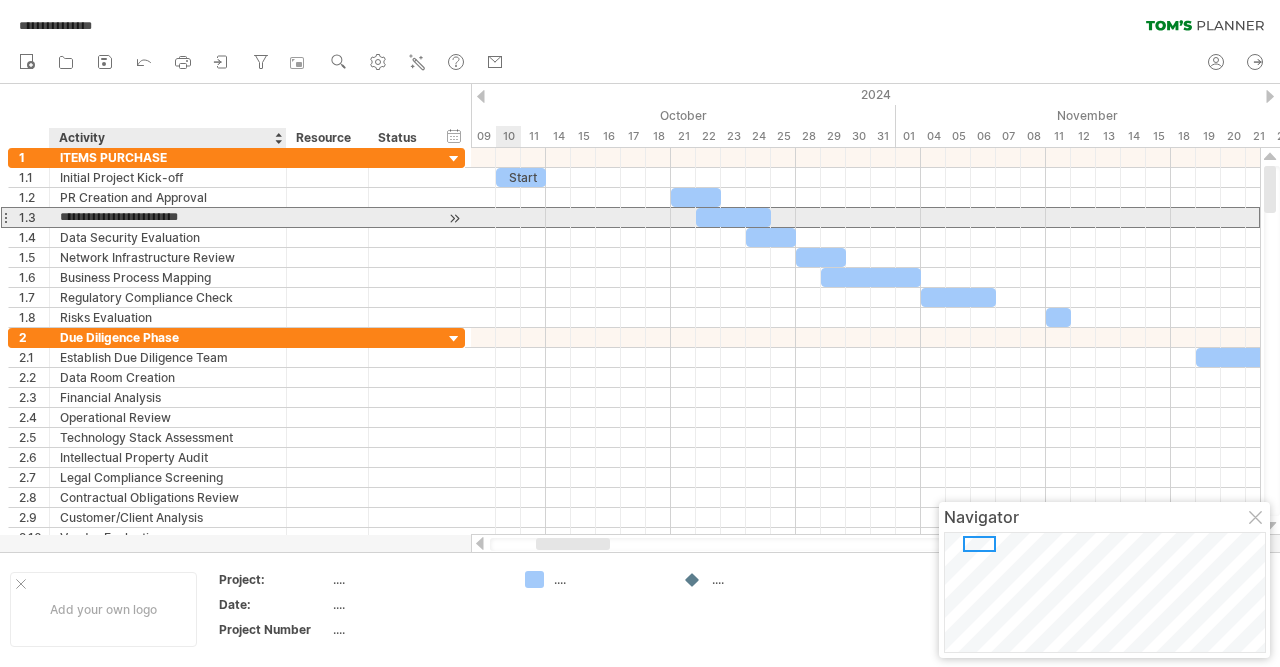 click on "**********" at bounding box center (168, 217) 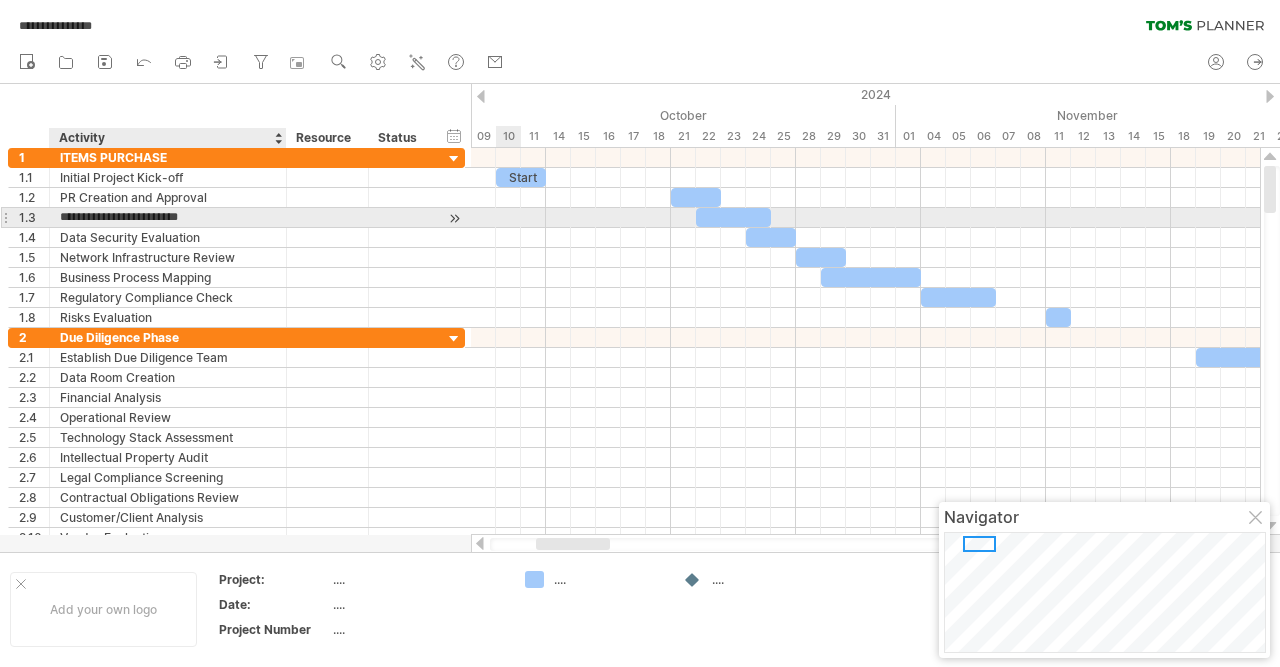 click on "**********" at bounding box center (168, 217) 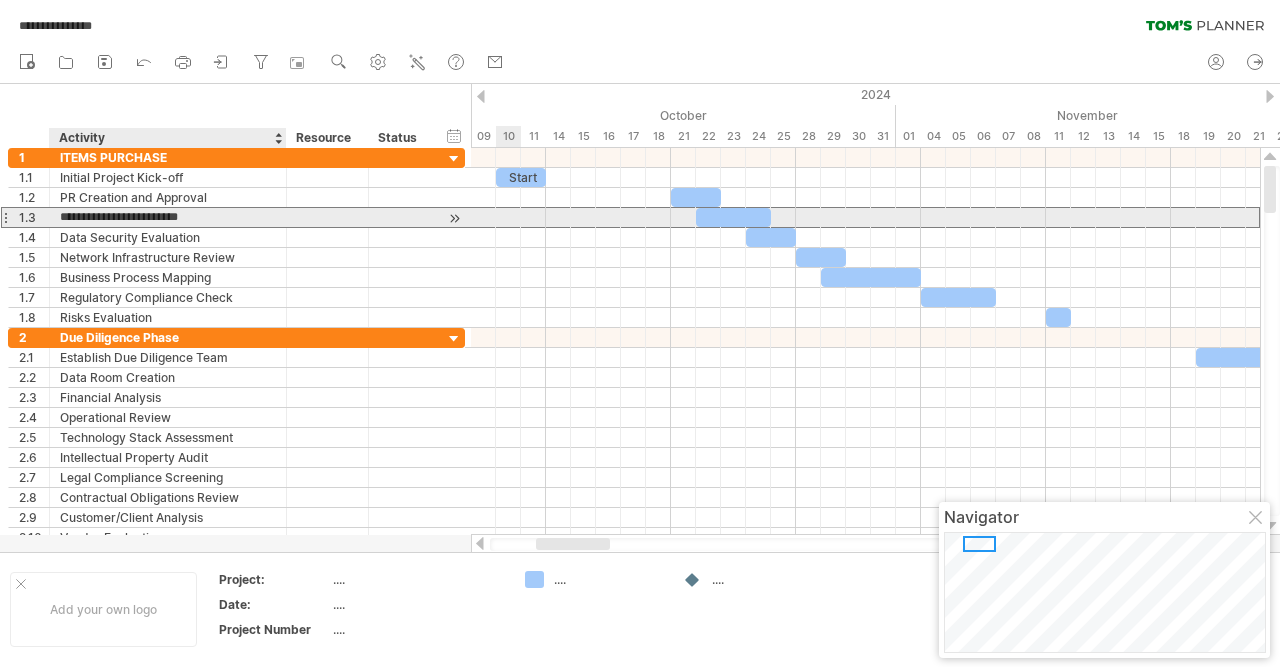 click on "**********" at bounding box center (168, 217) 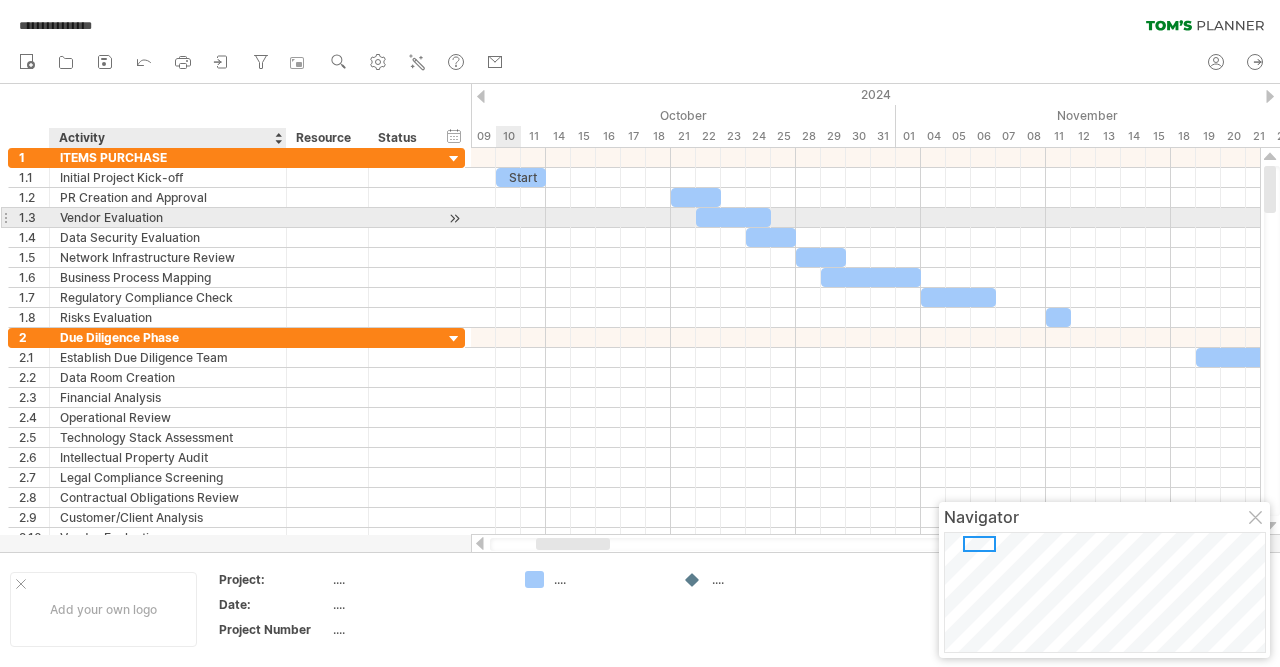 click on "Vendor Evaluation" at bounding box center [168, 217] 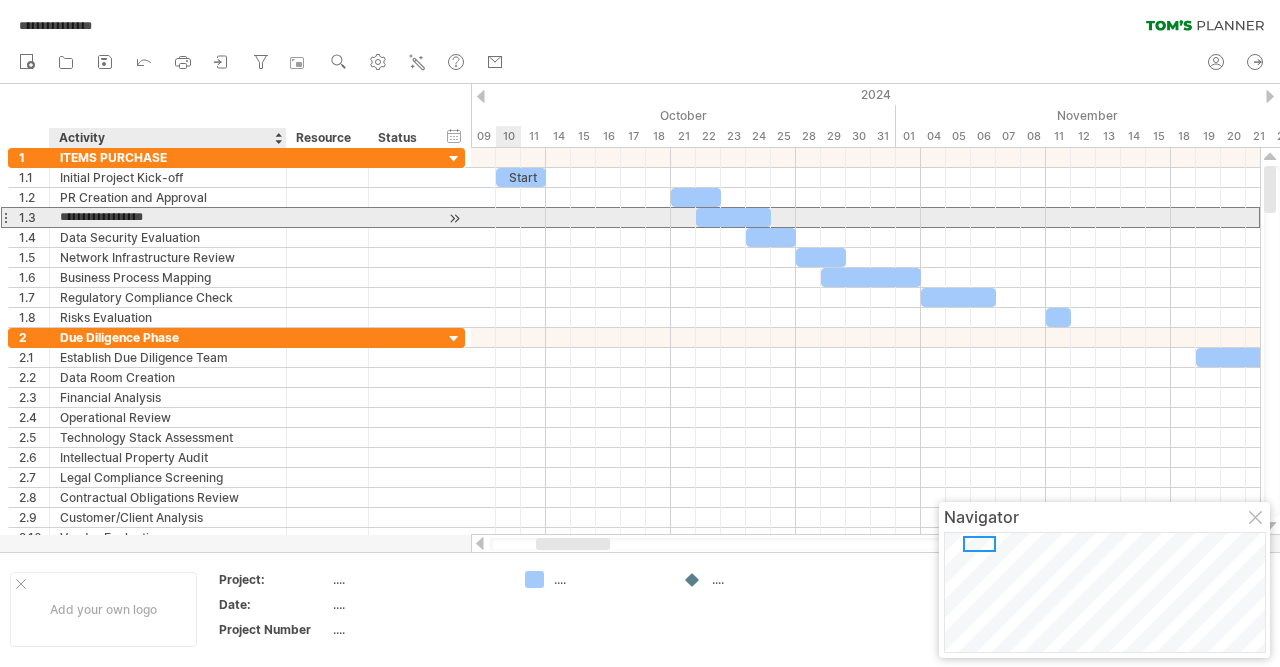 click on "**********" at bounding box center (168, 217) 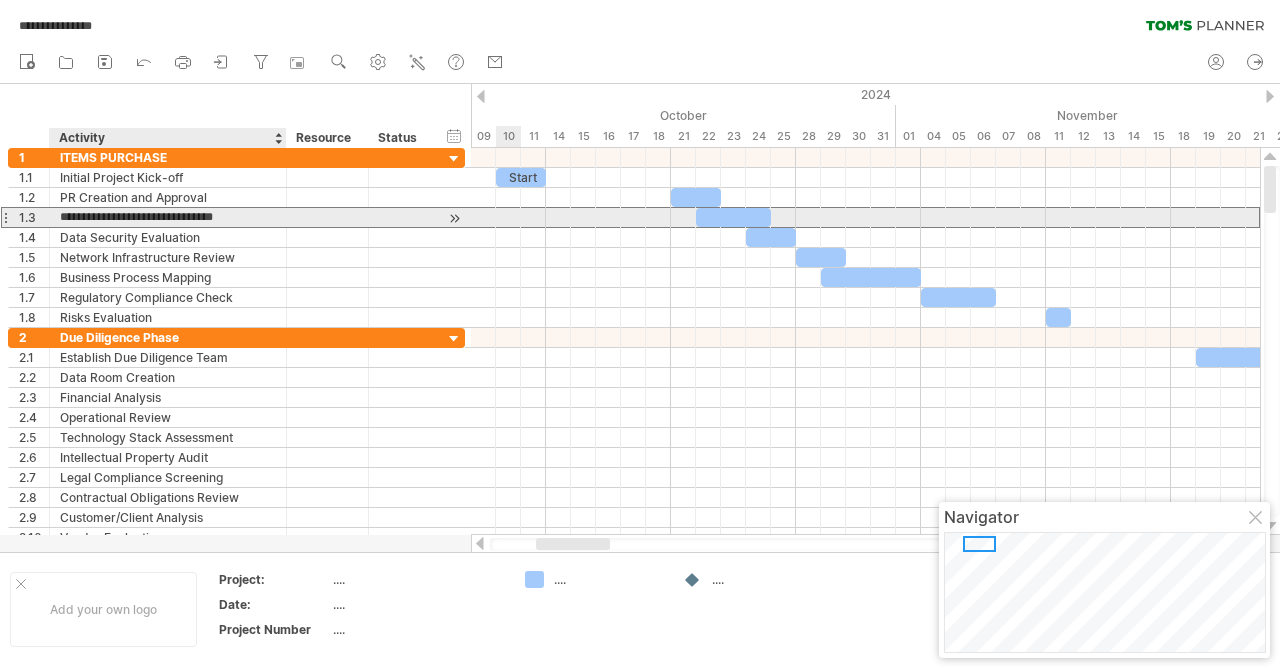 type on "**********" 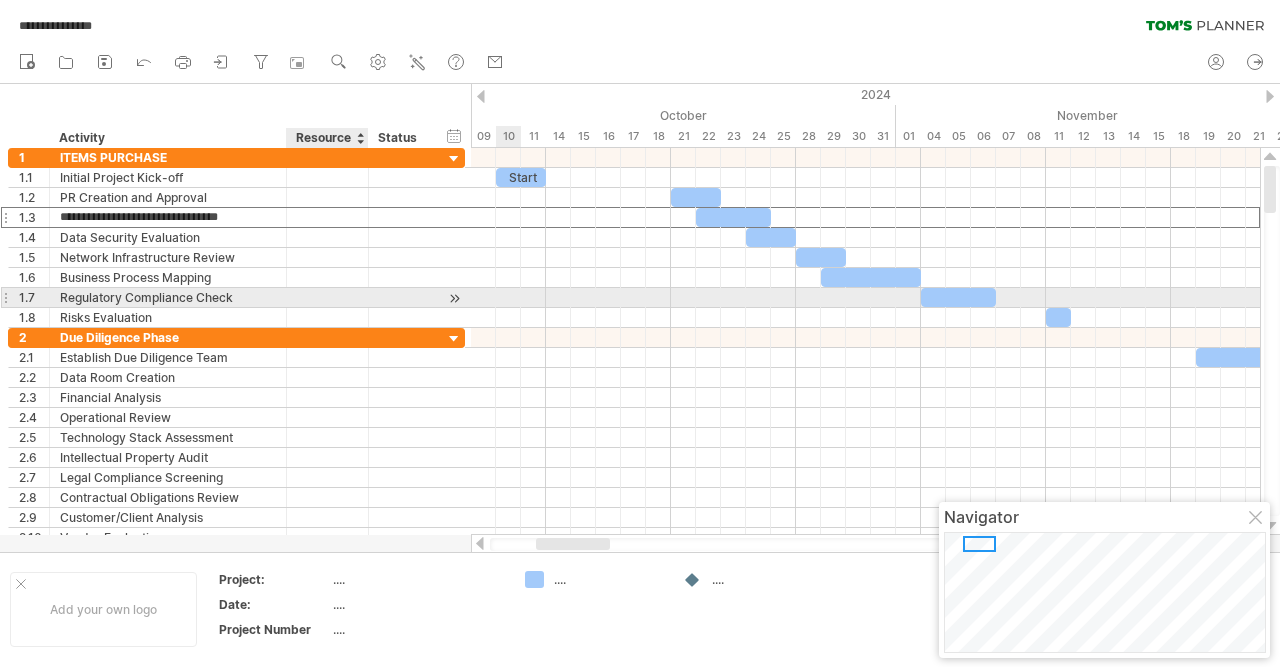 click at bounding box center [327, 297] 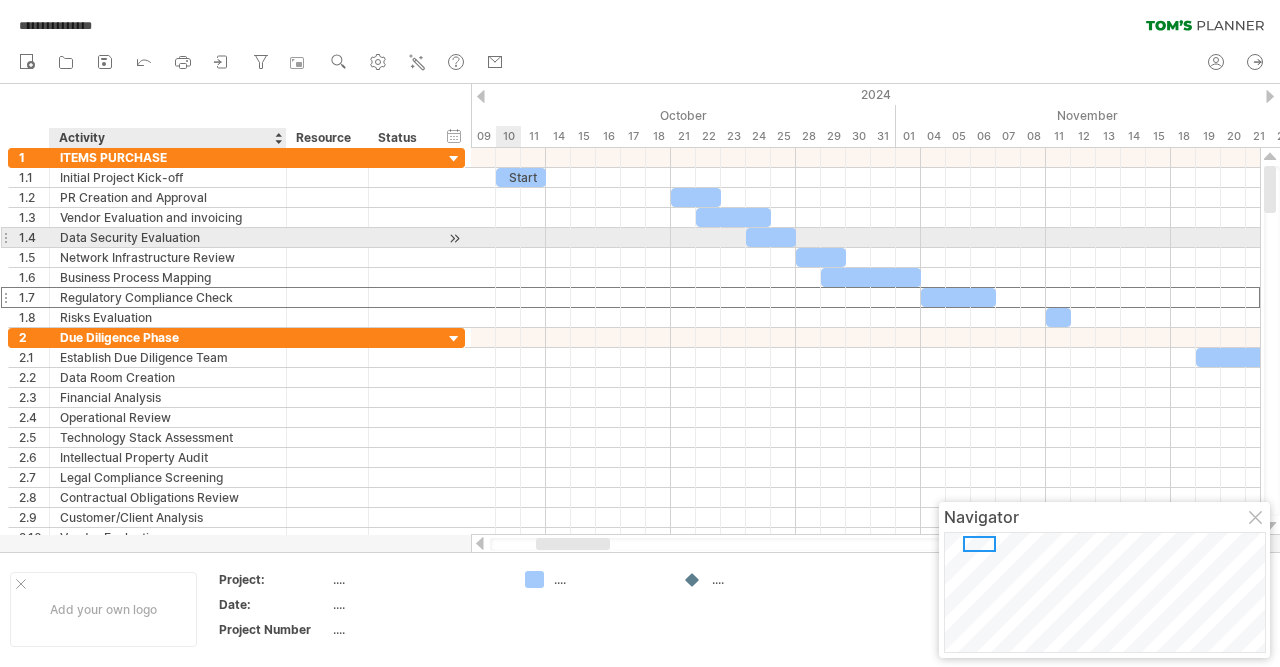 click on "Data Security Evaluation" at bounding box center (168, 237) 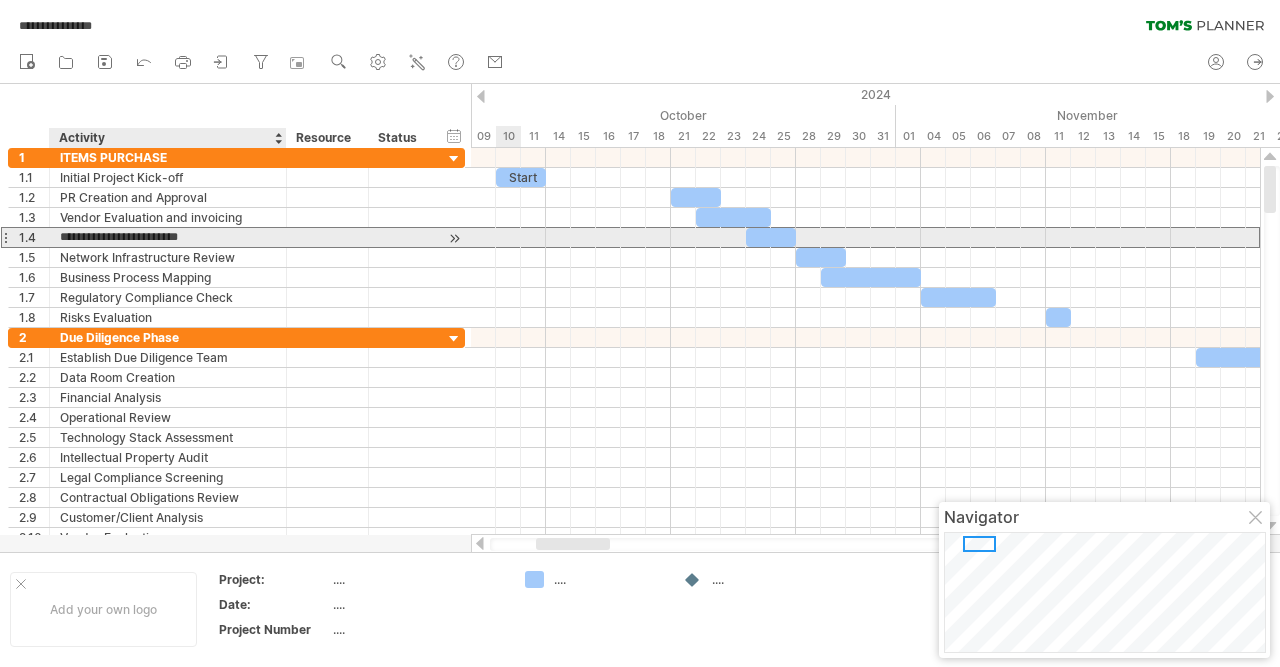 click on "**********" at bounding box center (168, 237) 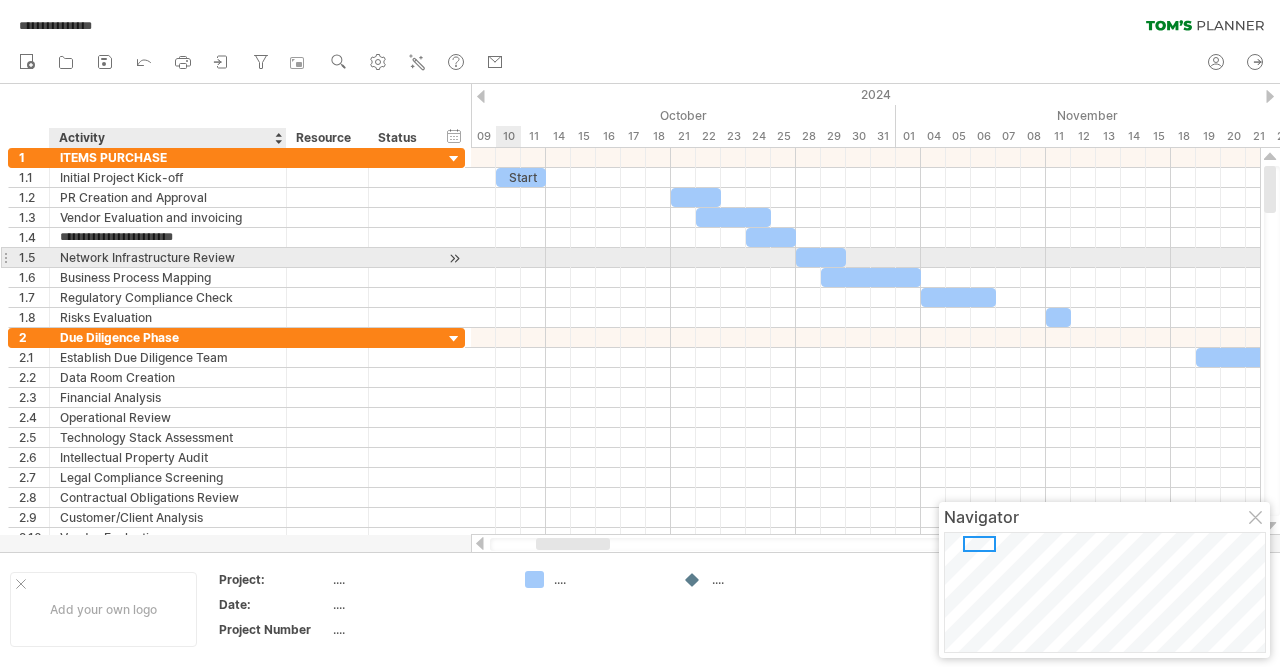 type on "**********" 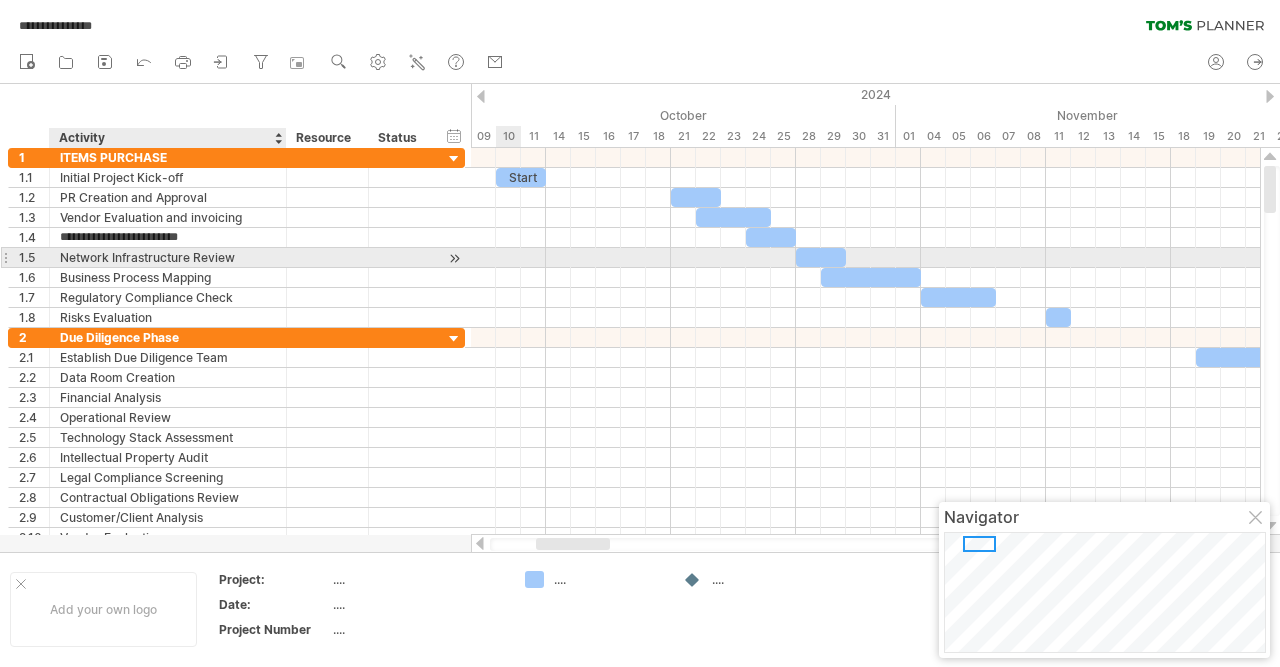 click on "Network Infrastructure Review" at bounding box center (168, 257) 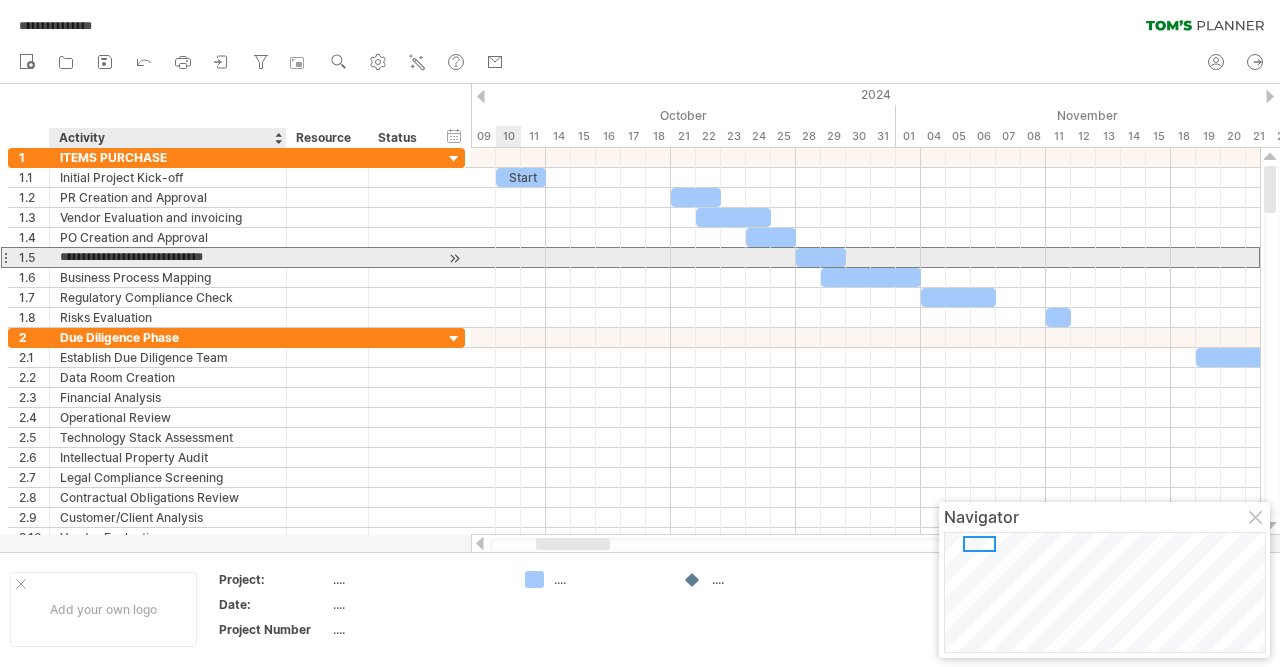 click on "**********" at bounding box center (168, 257) 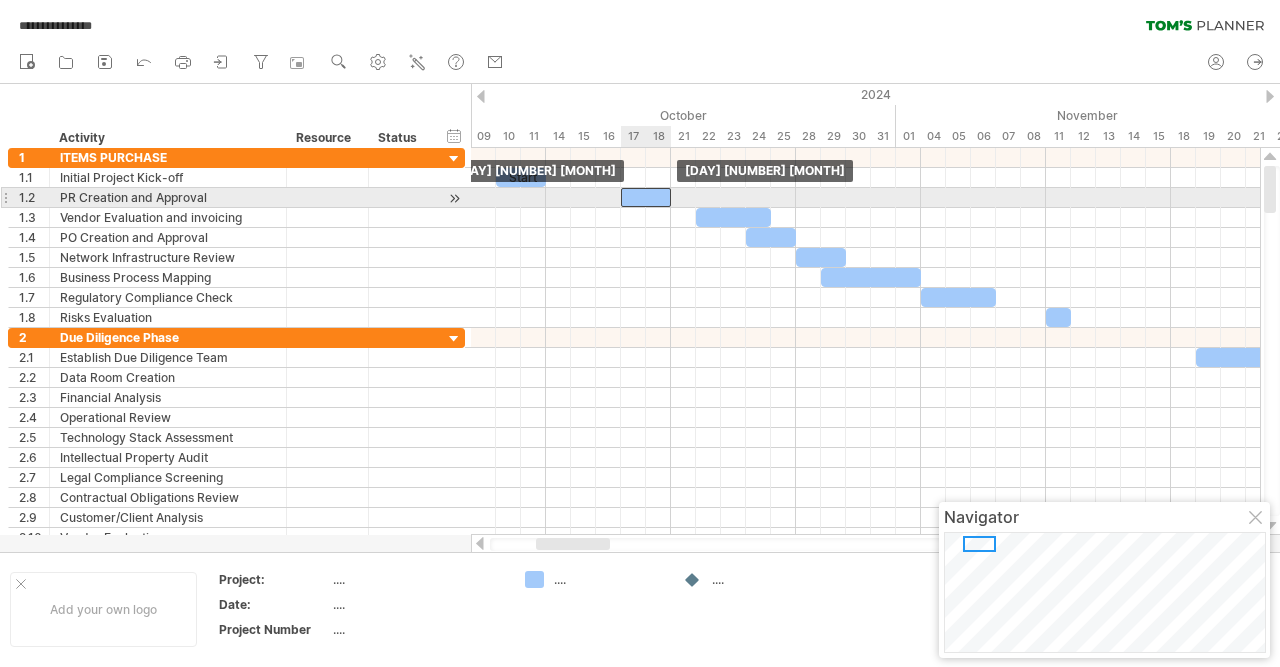 drag, startPoint x: 689, startPoint y: 197, endPoint x: 637, endPoint y: 196, distance: 52.009613 